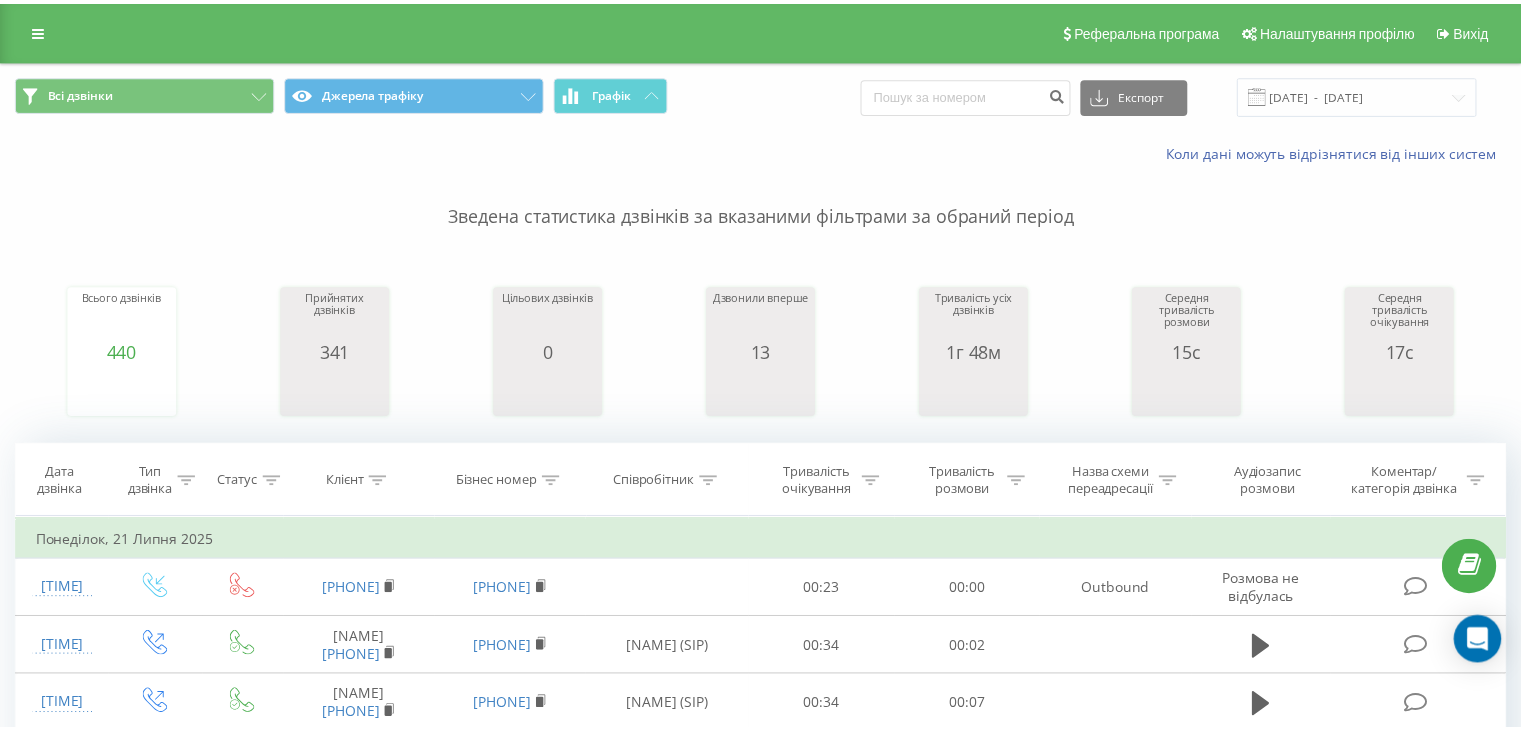 scroll, scrollTop: 0, scrollLeft: 0, axis: both 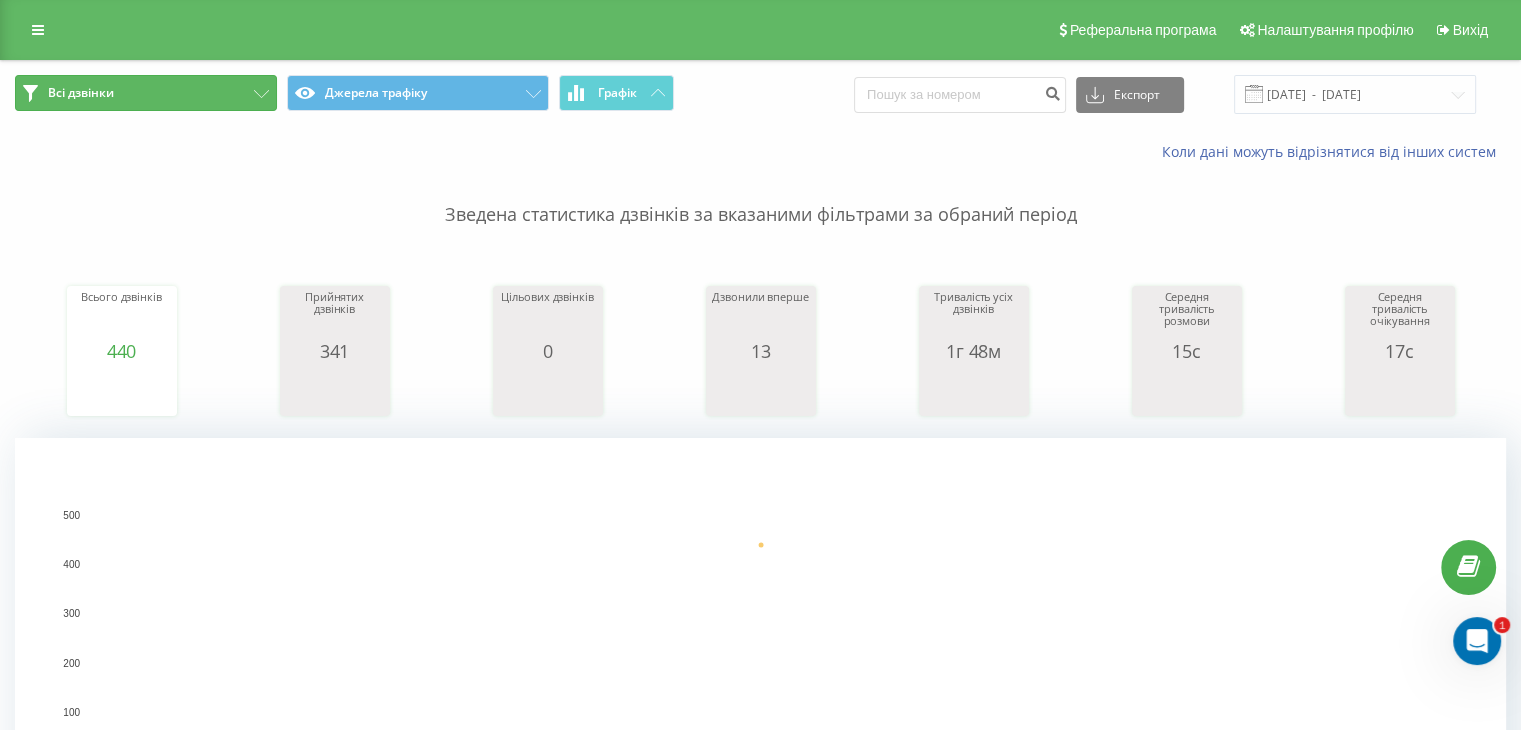click 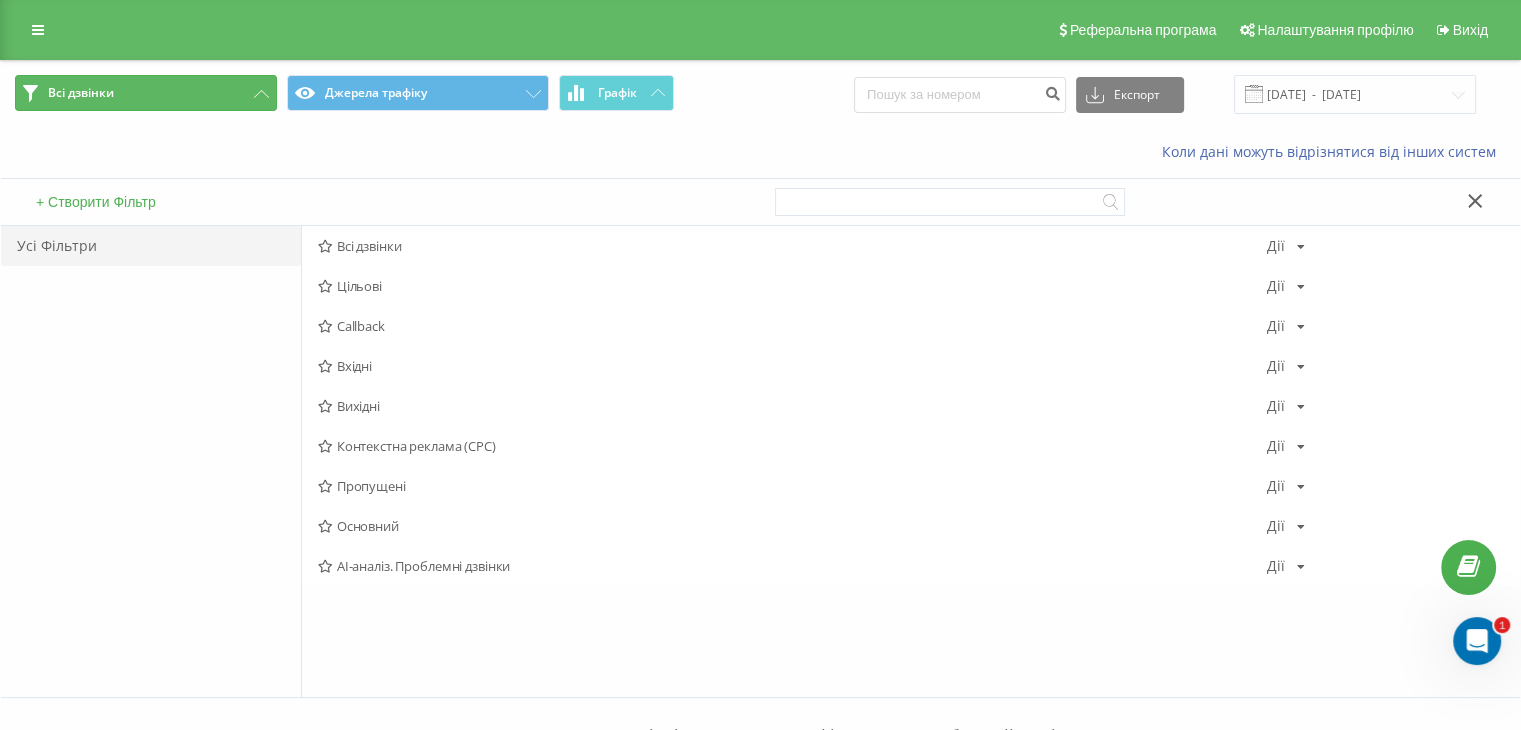 click on "Всі дзвінки" at bounding box center (146, 93) 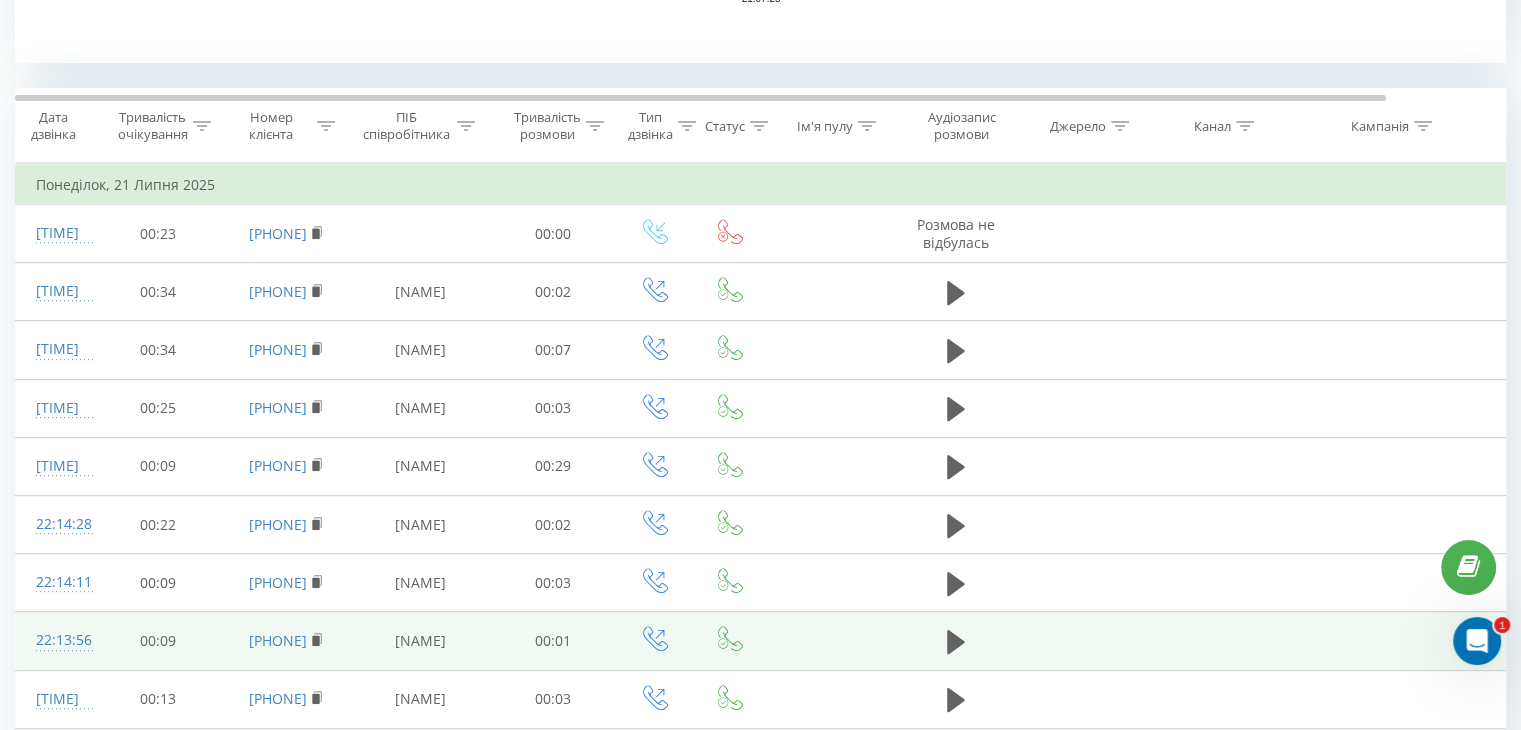 scroll, scrollTop: 774, scrollLeft: 0, axis: vertical 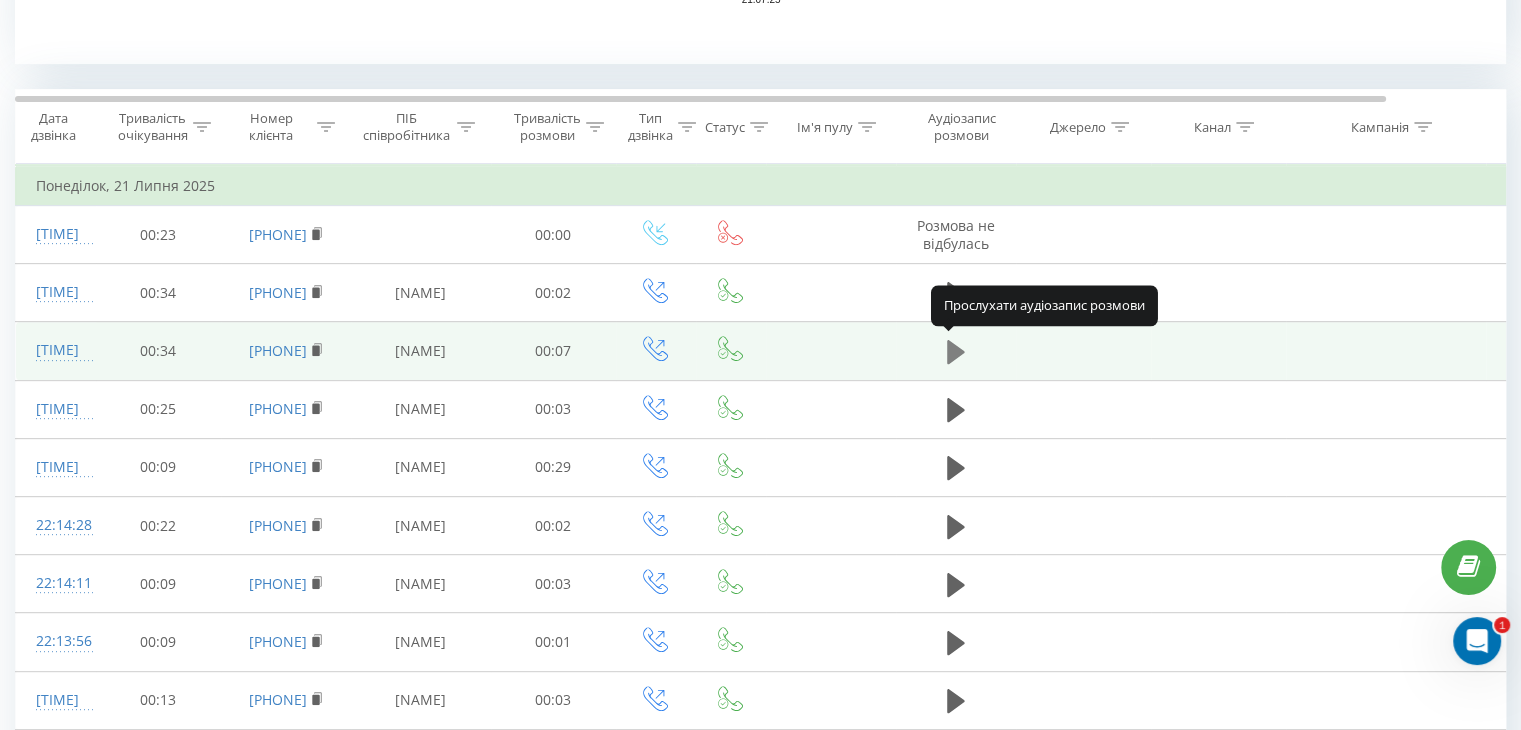 click 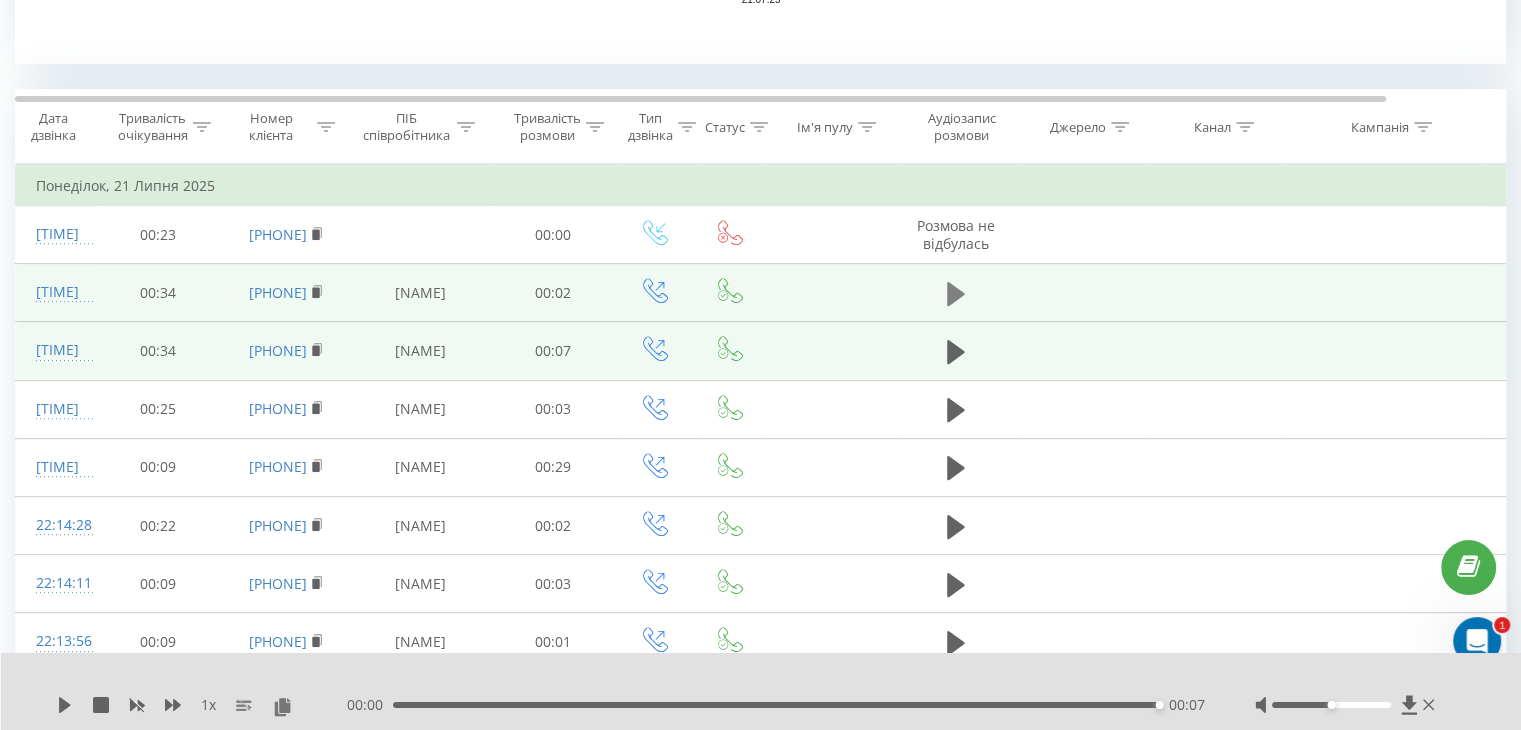 click 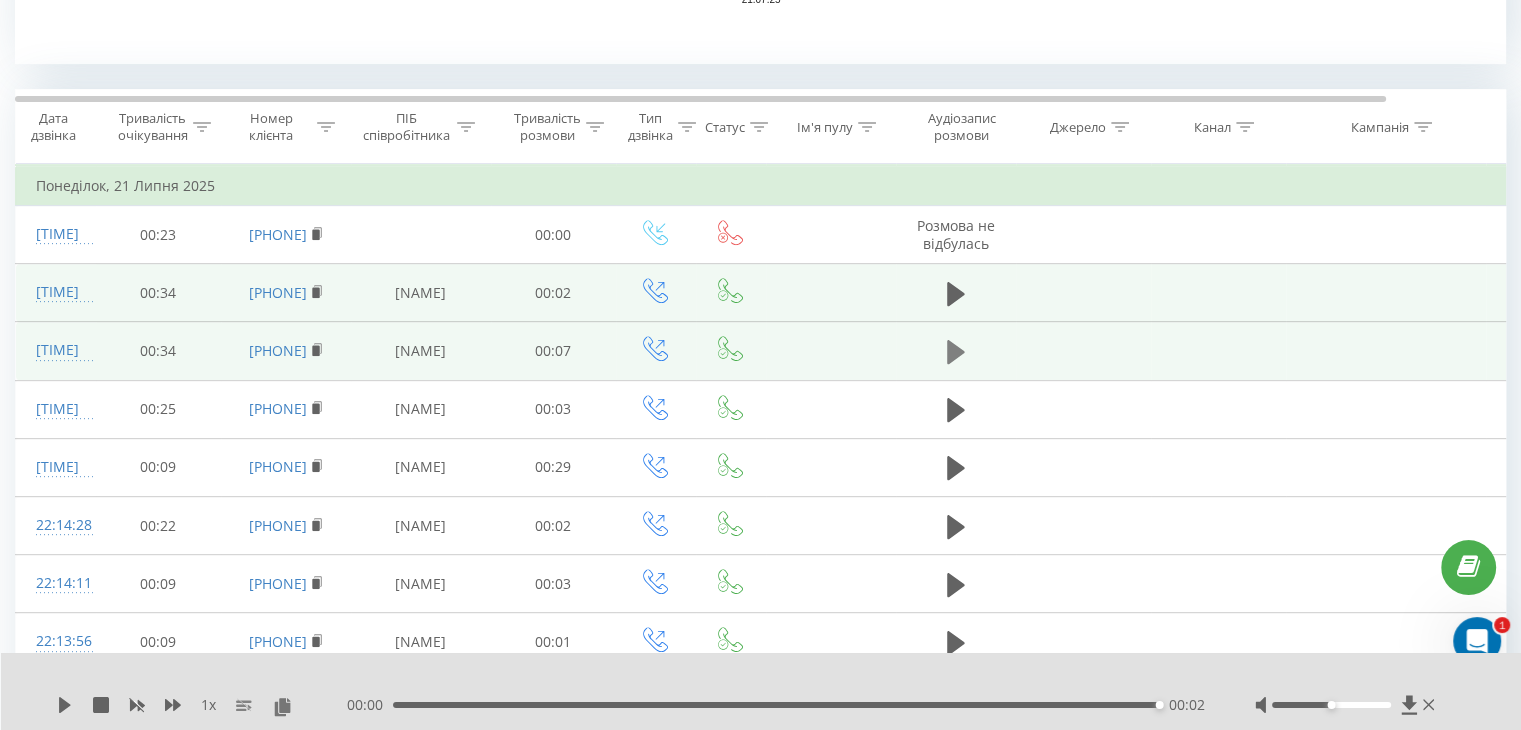 click 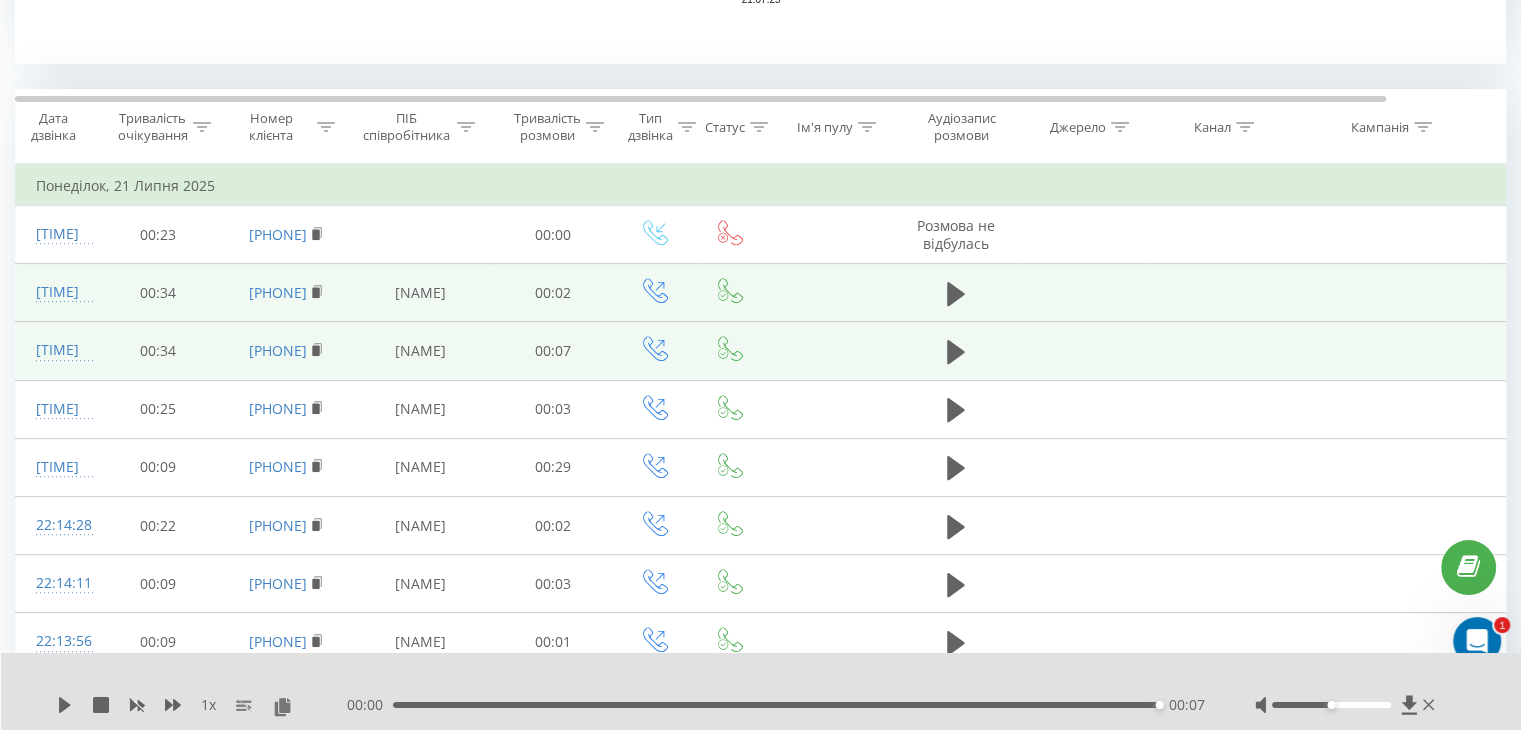 click 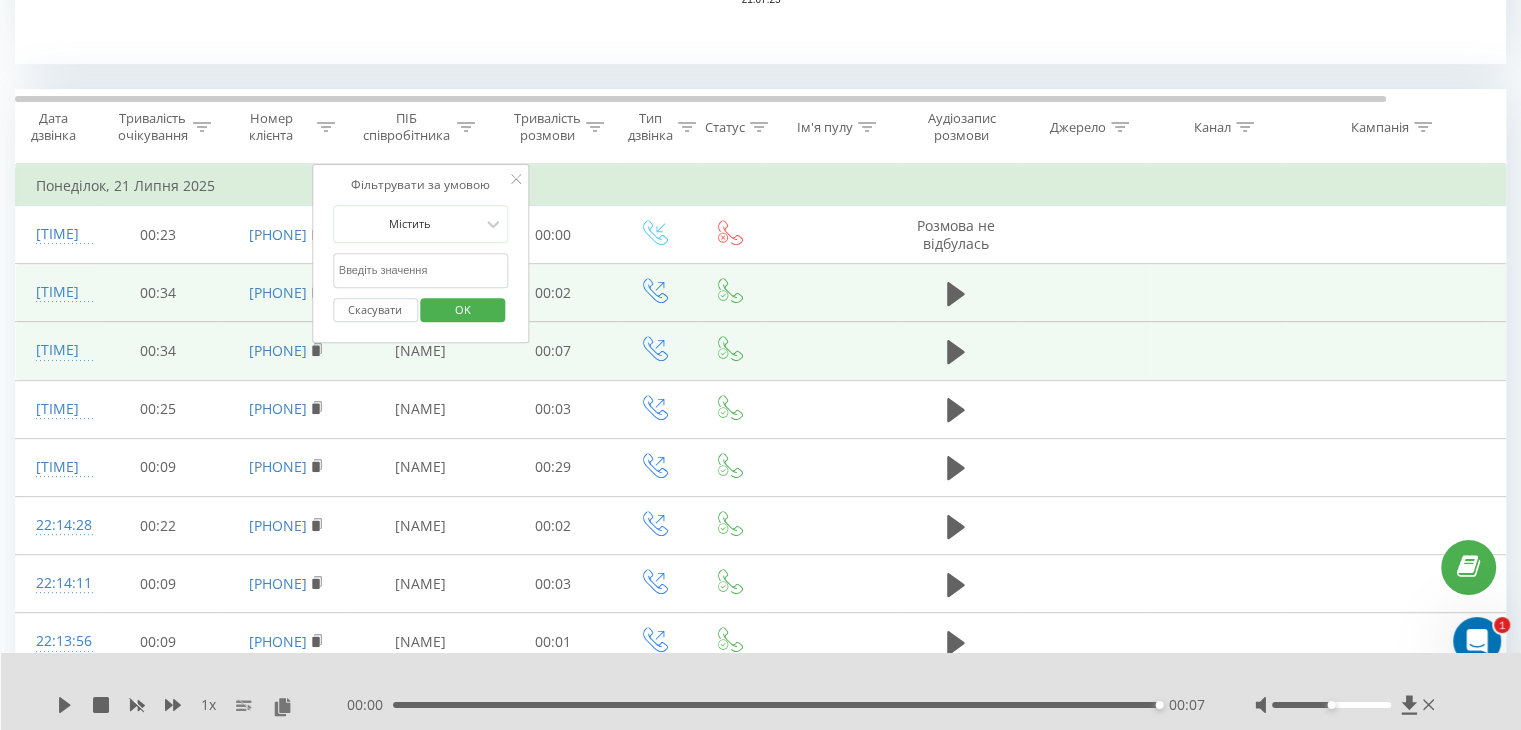 click at bounding box center [421, 270] 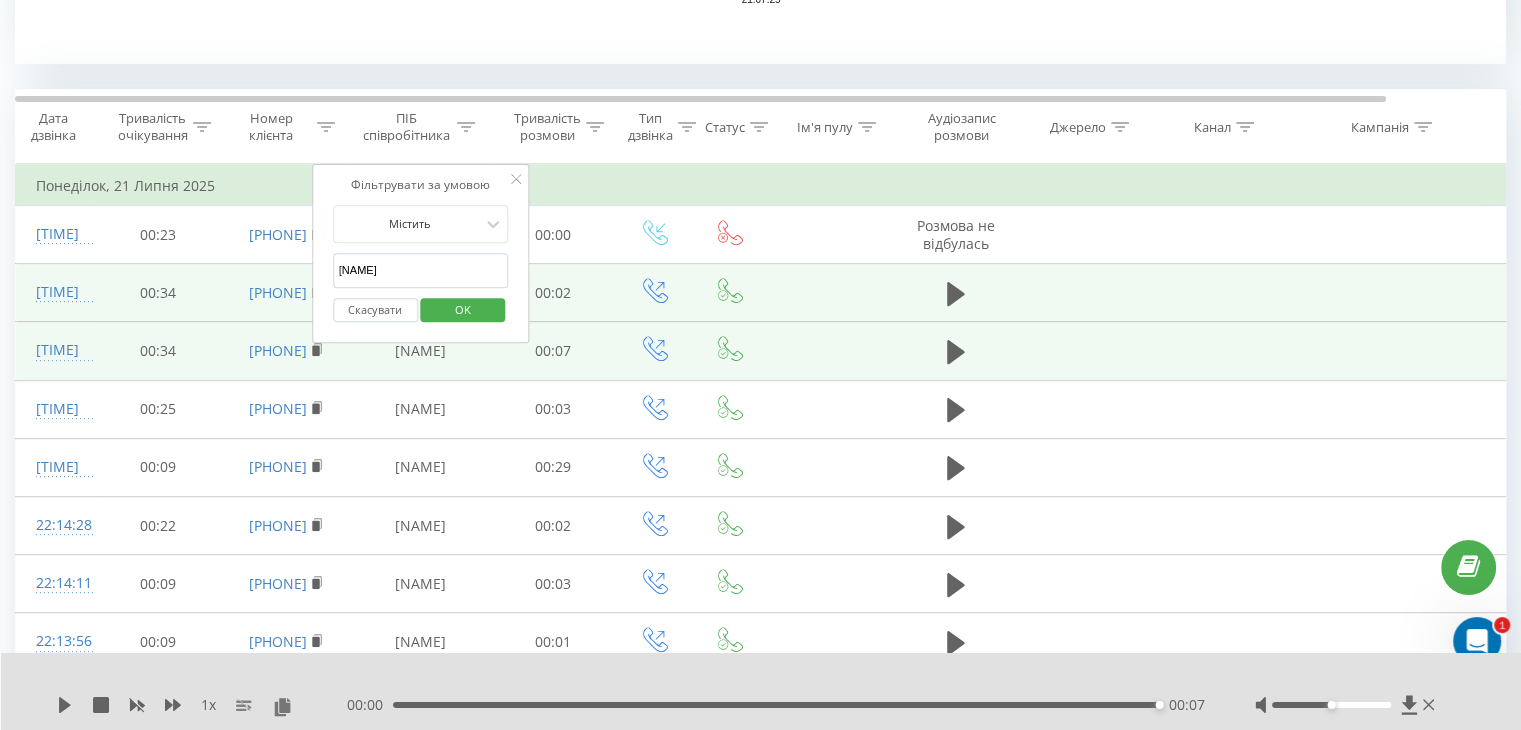 click on "OK" at bounding box center [463, 309] 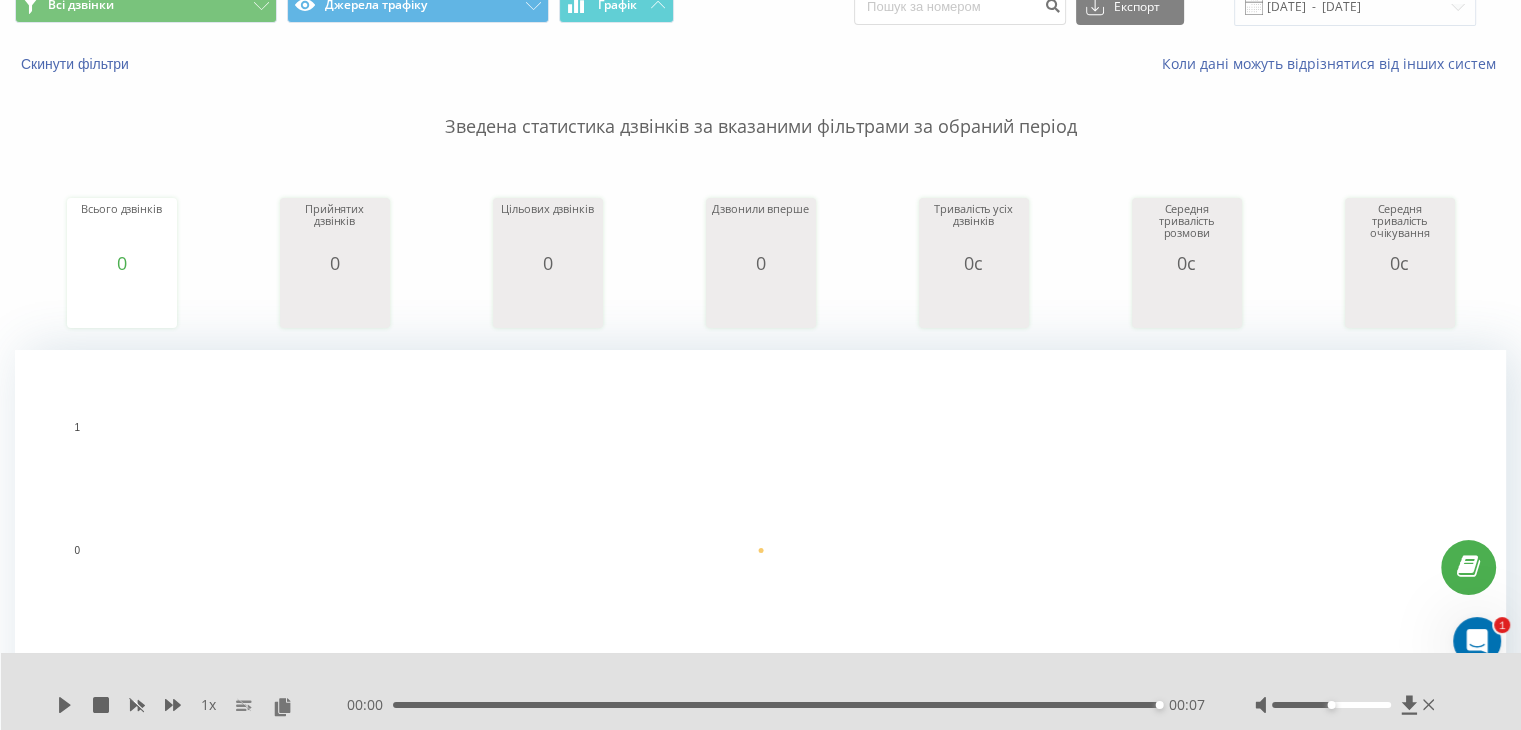 scroll, scrollTop: 0, scrollLeft: 0, axis: both 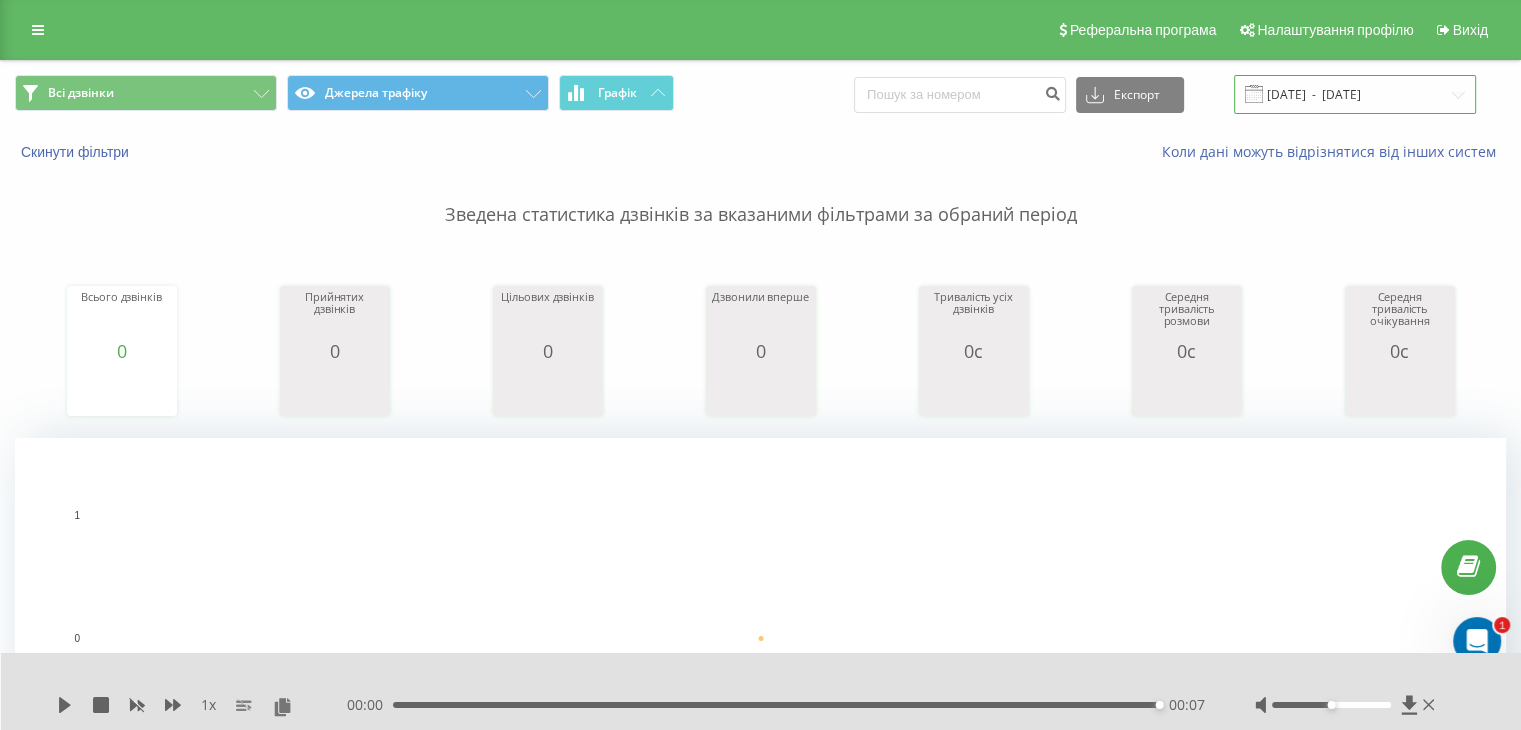 click on "[DATE]  -  [DATE]" at bounding box center (1355, 94) 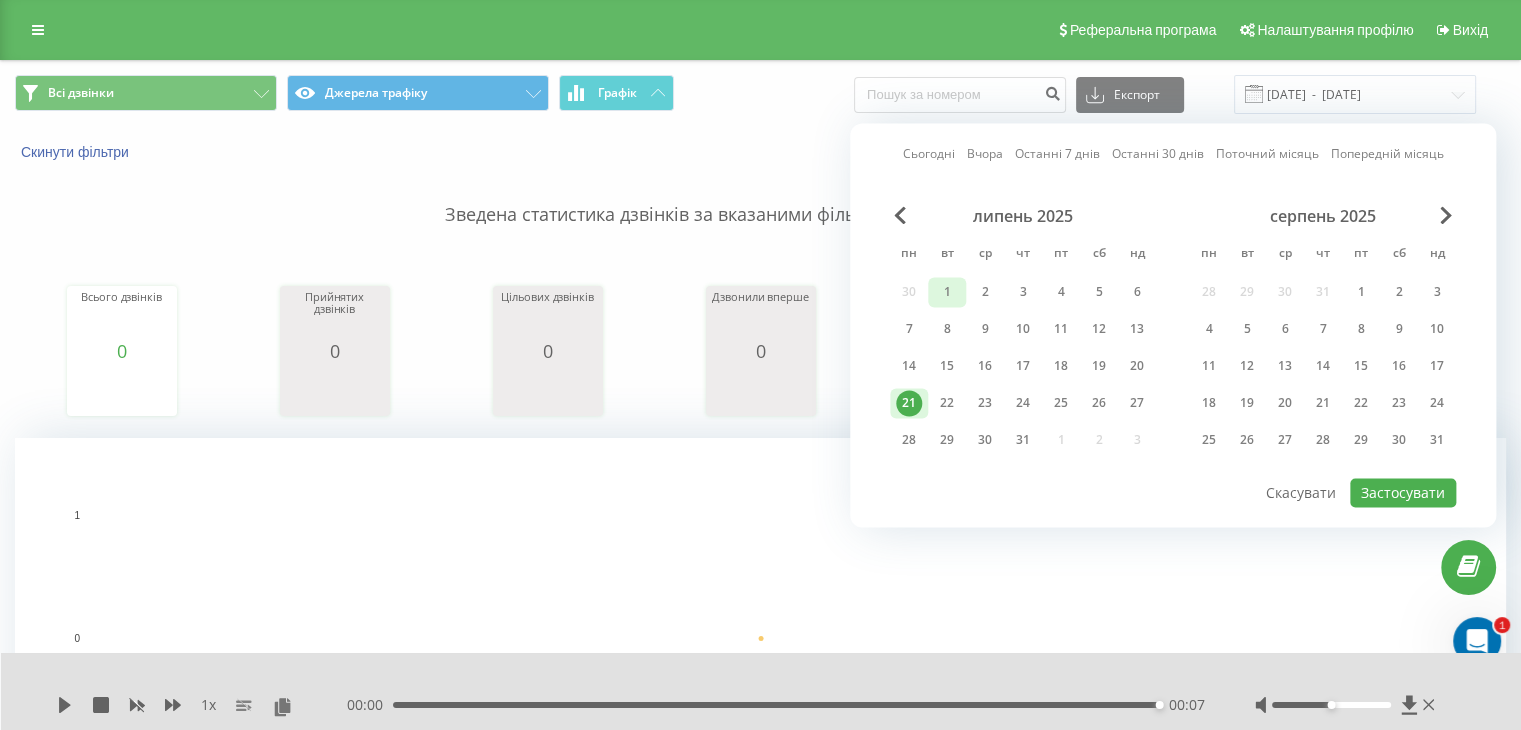 click on "1" at bounding box center [947, 292] 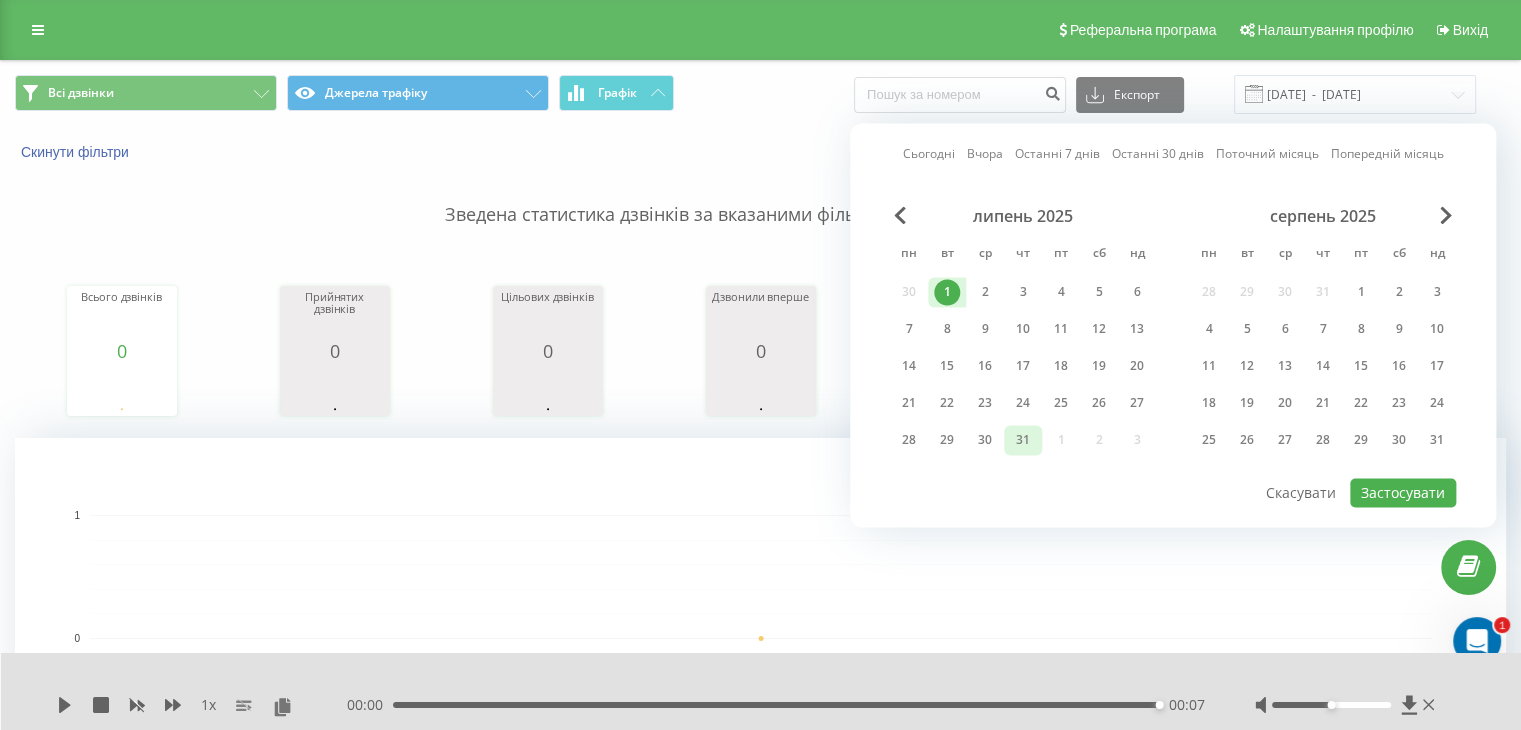 click on "31" at bounding box center (1023, 440) 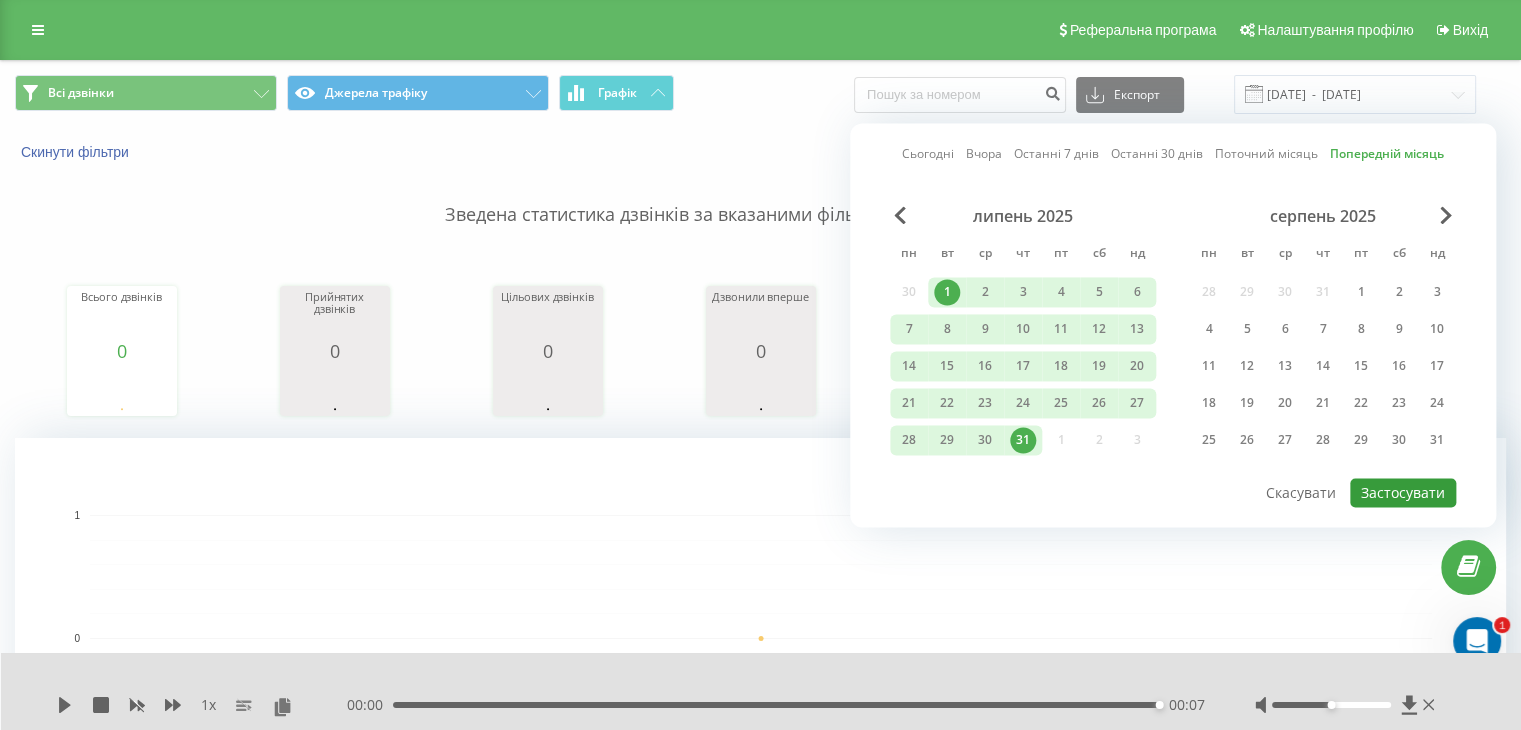 click on "Застосувати" at bounding box center [1403, 492] 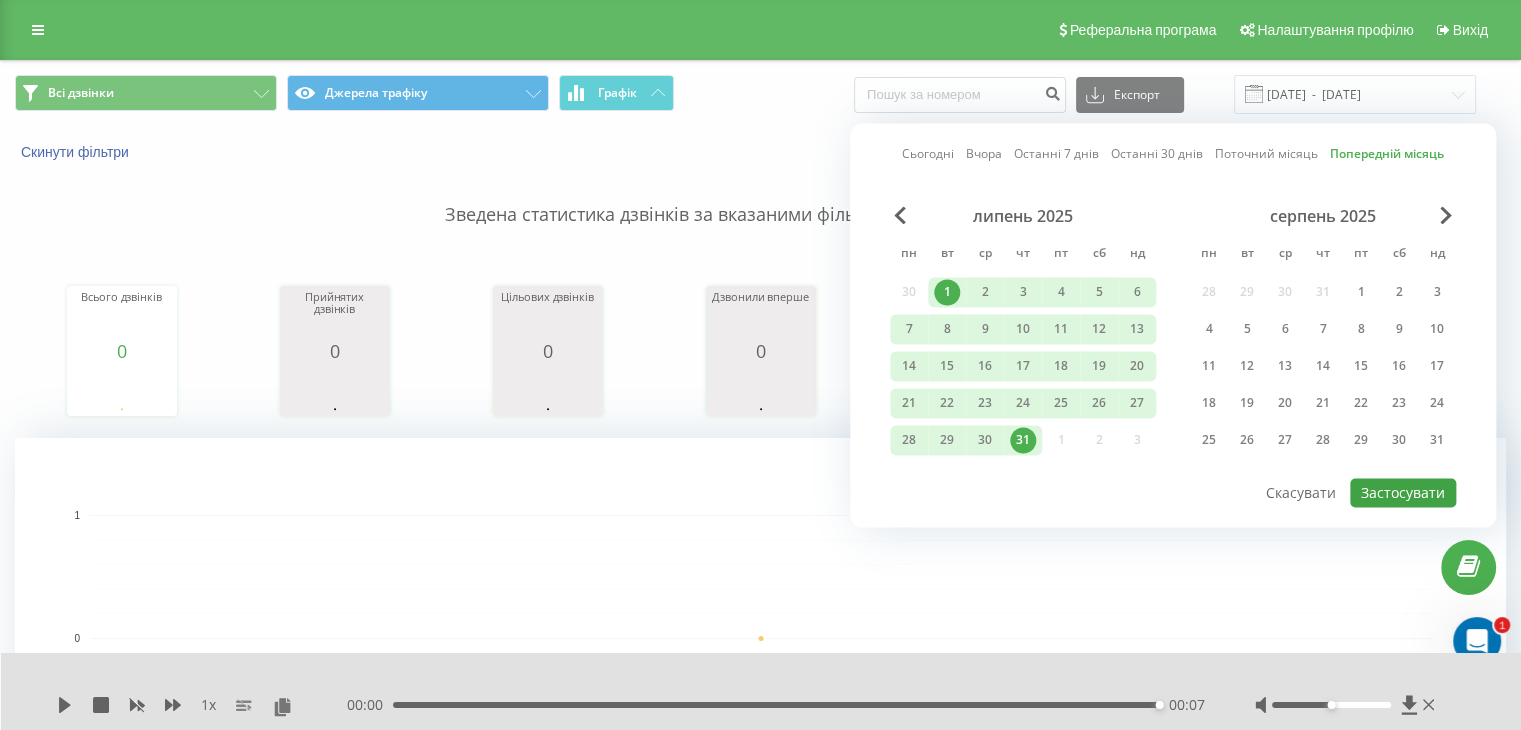 type on "01.07.2025  -  31.07.2025" 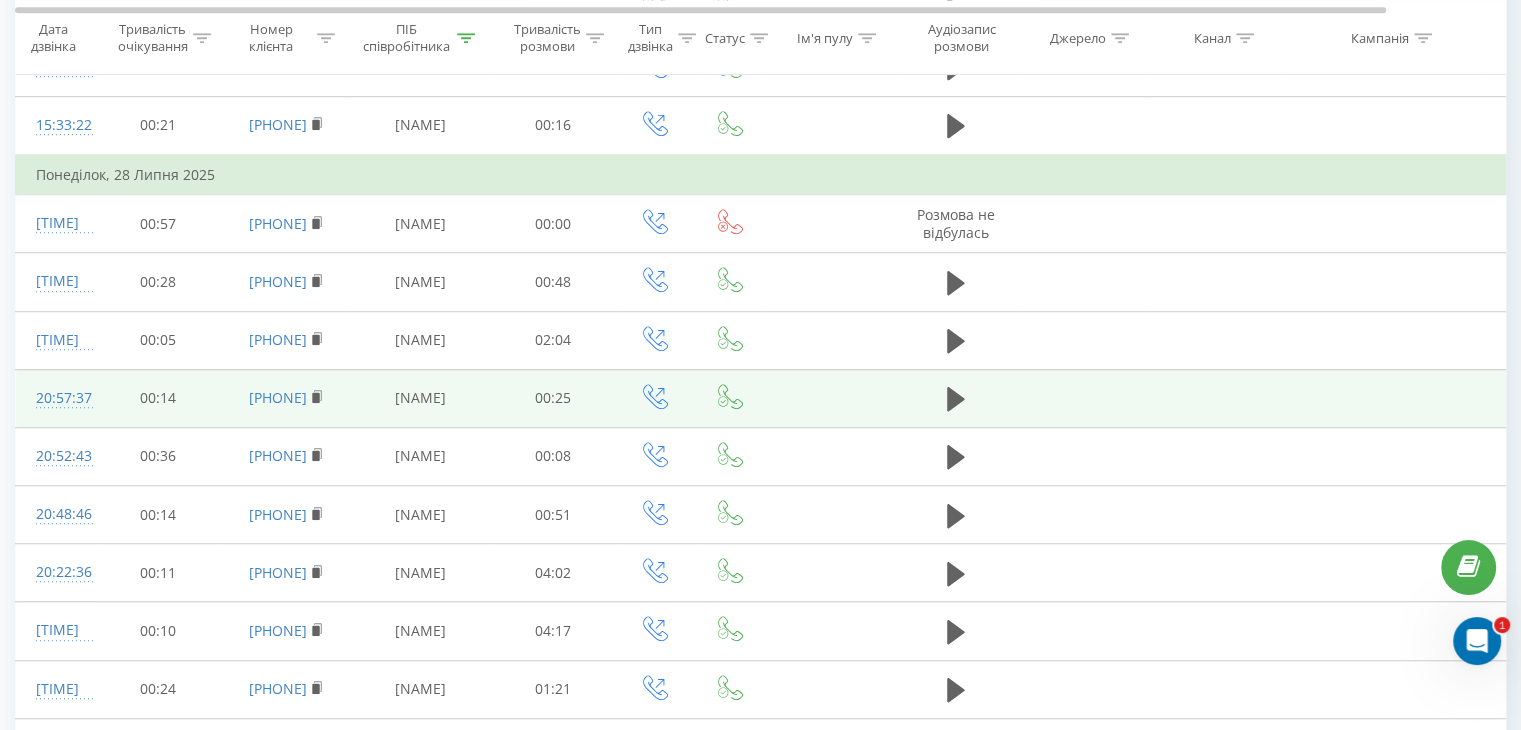 scroll, scrollTop: 1400, scrollLeft: 0, axis: vertical 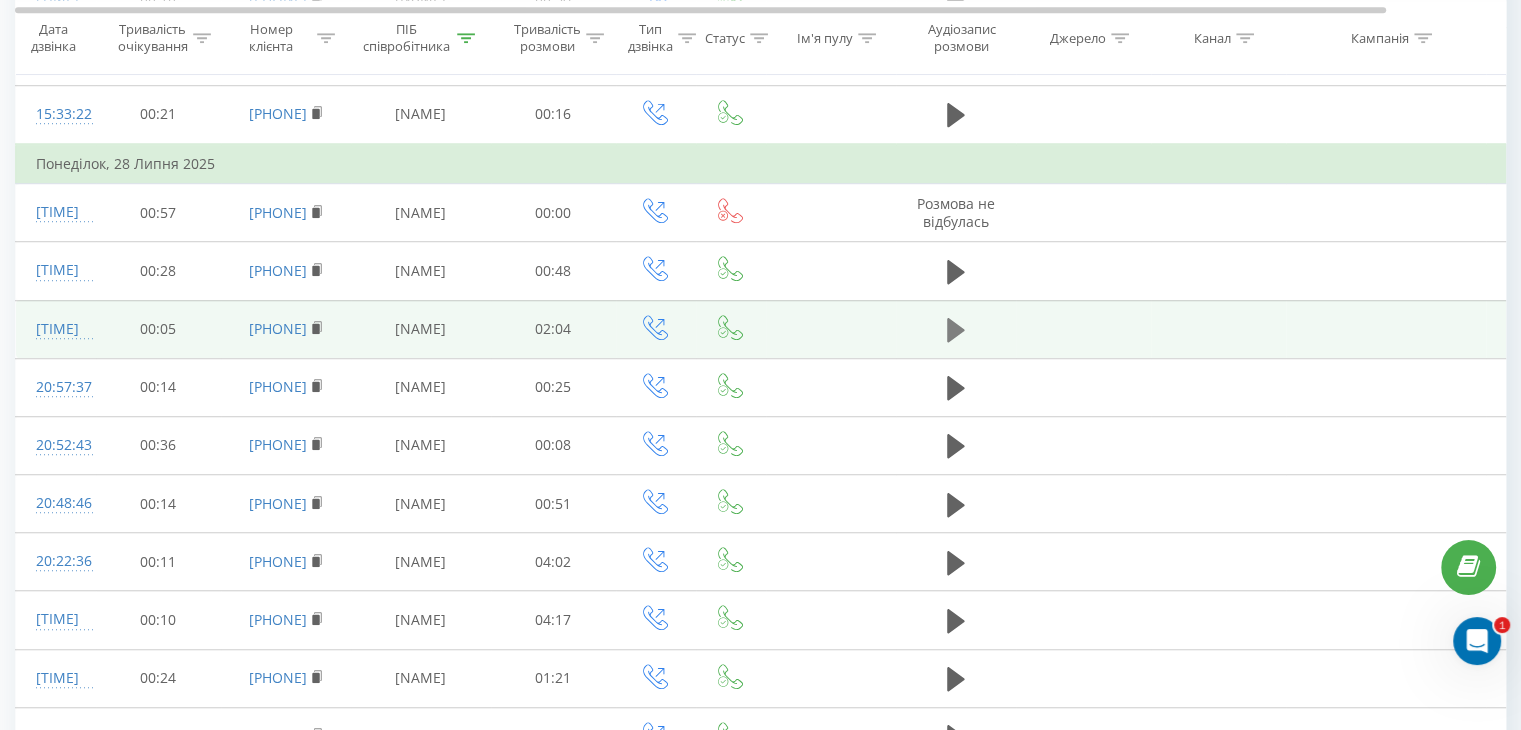 click 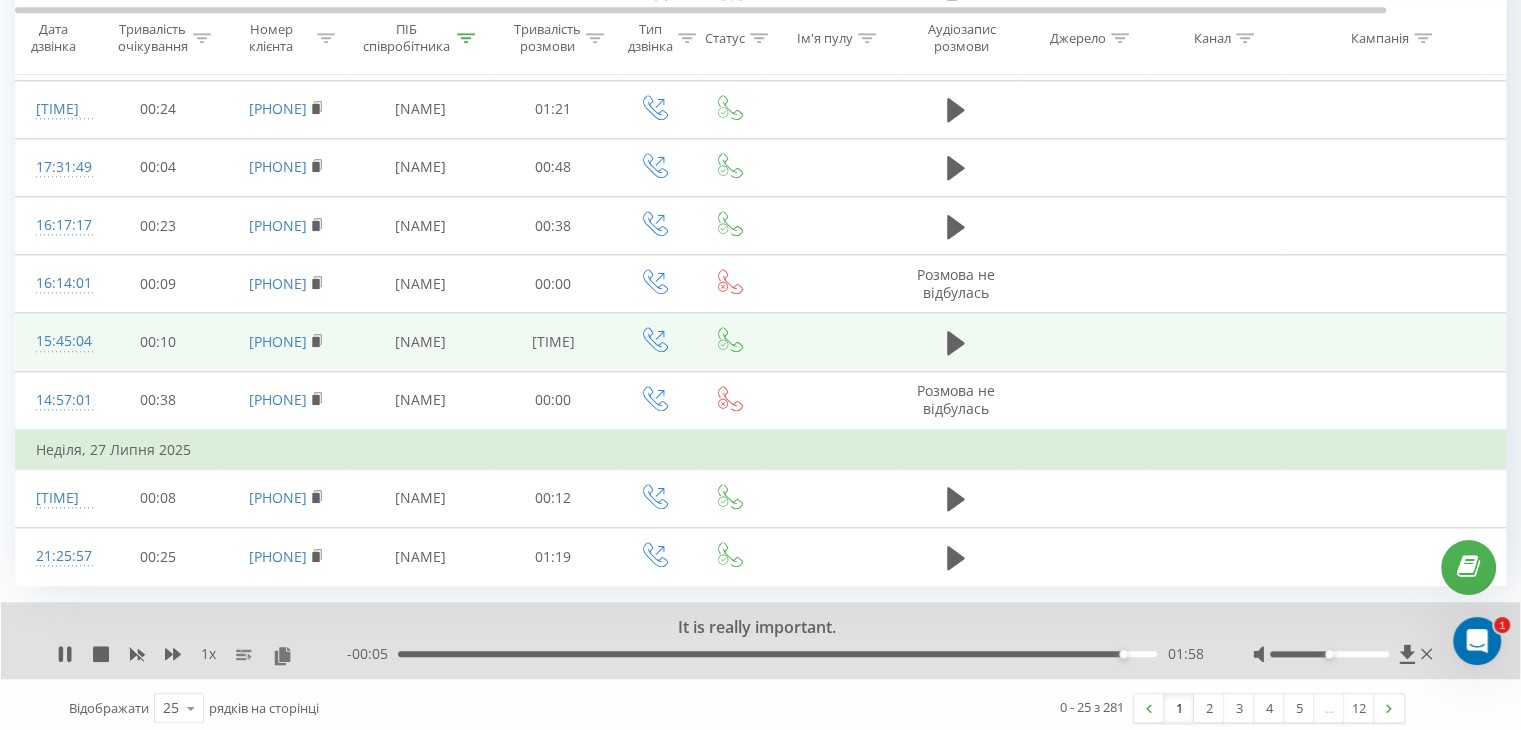 scroll, scrollTop: 1970, scrollLeft: 0, axis: vertical 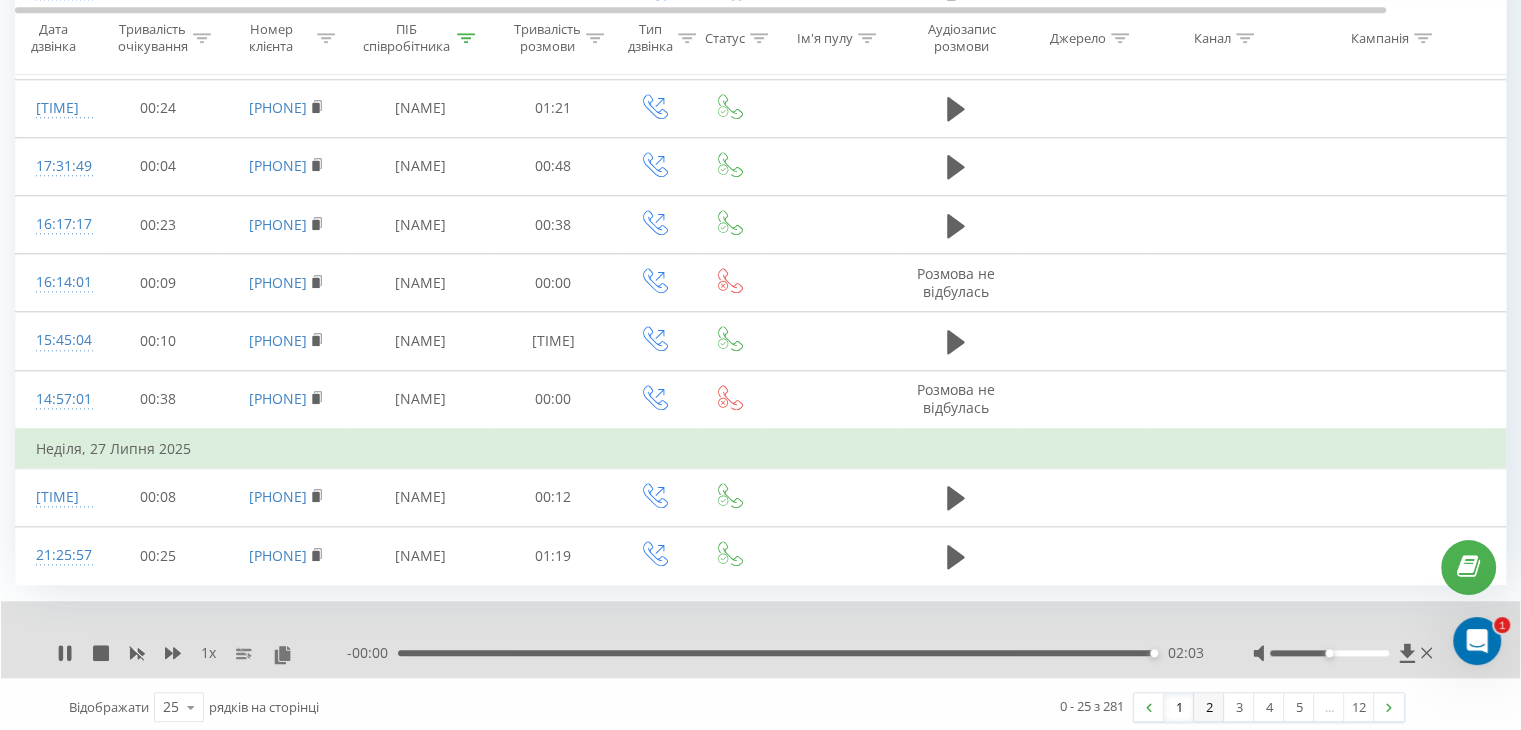 click on "2" at bounding box center [1209, 707] 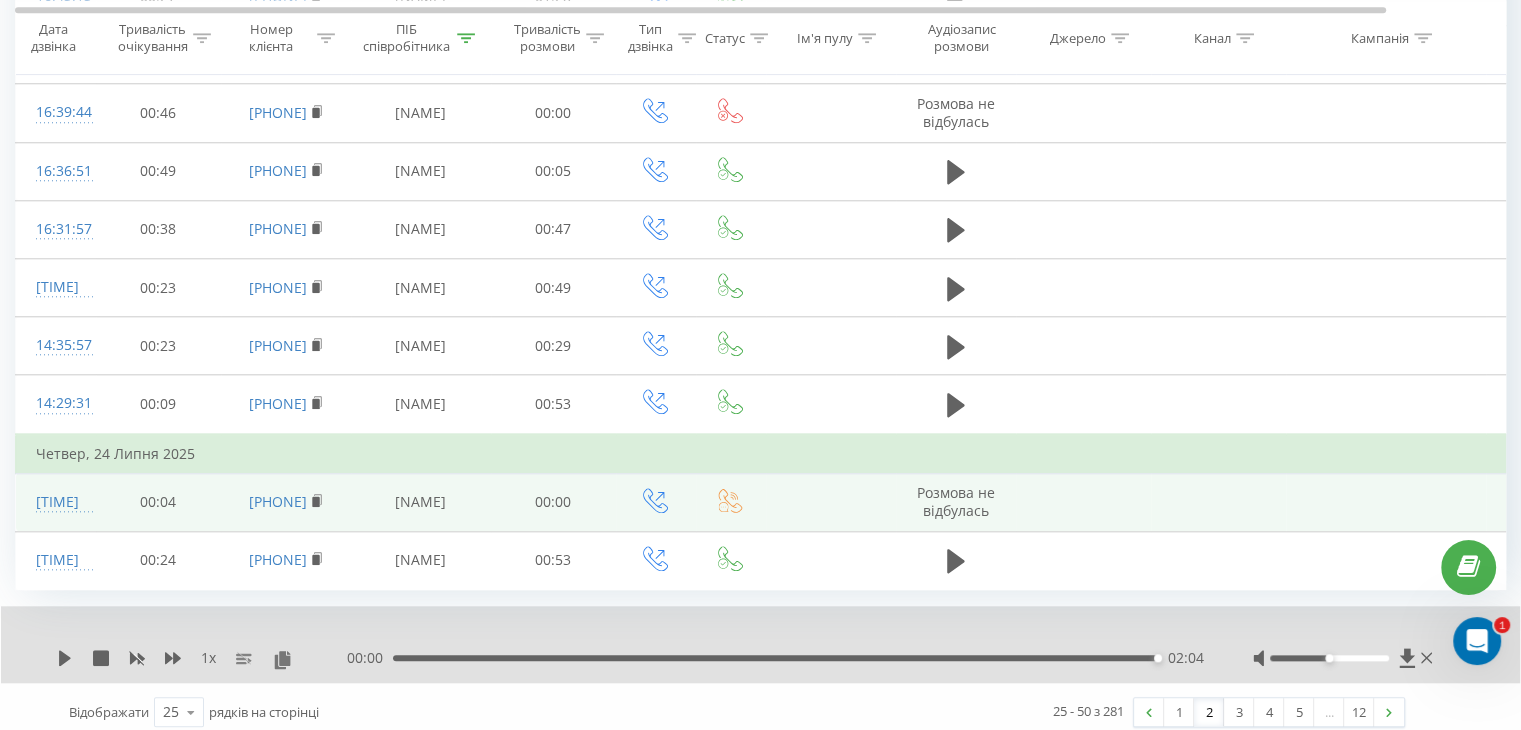 scroll, scrollTop: 1930, scrollLeft: 0, axis: vertical 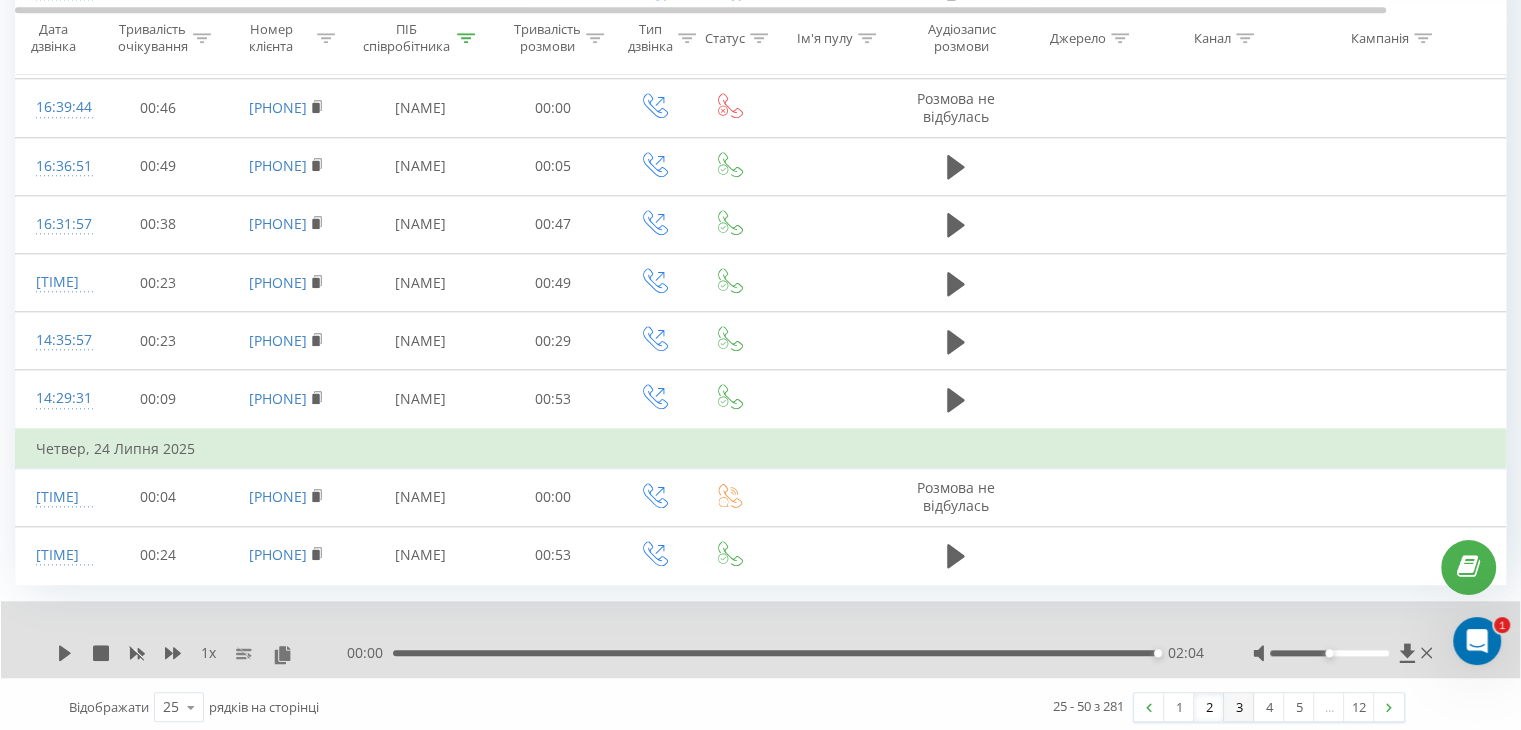 click on "3" at bounding box center (1239, 707) 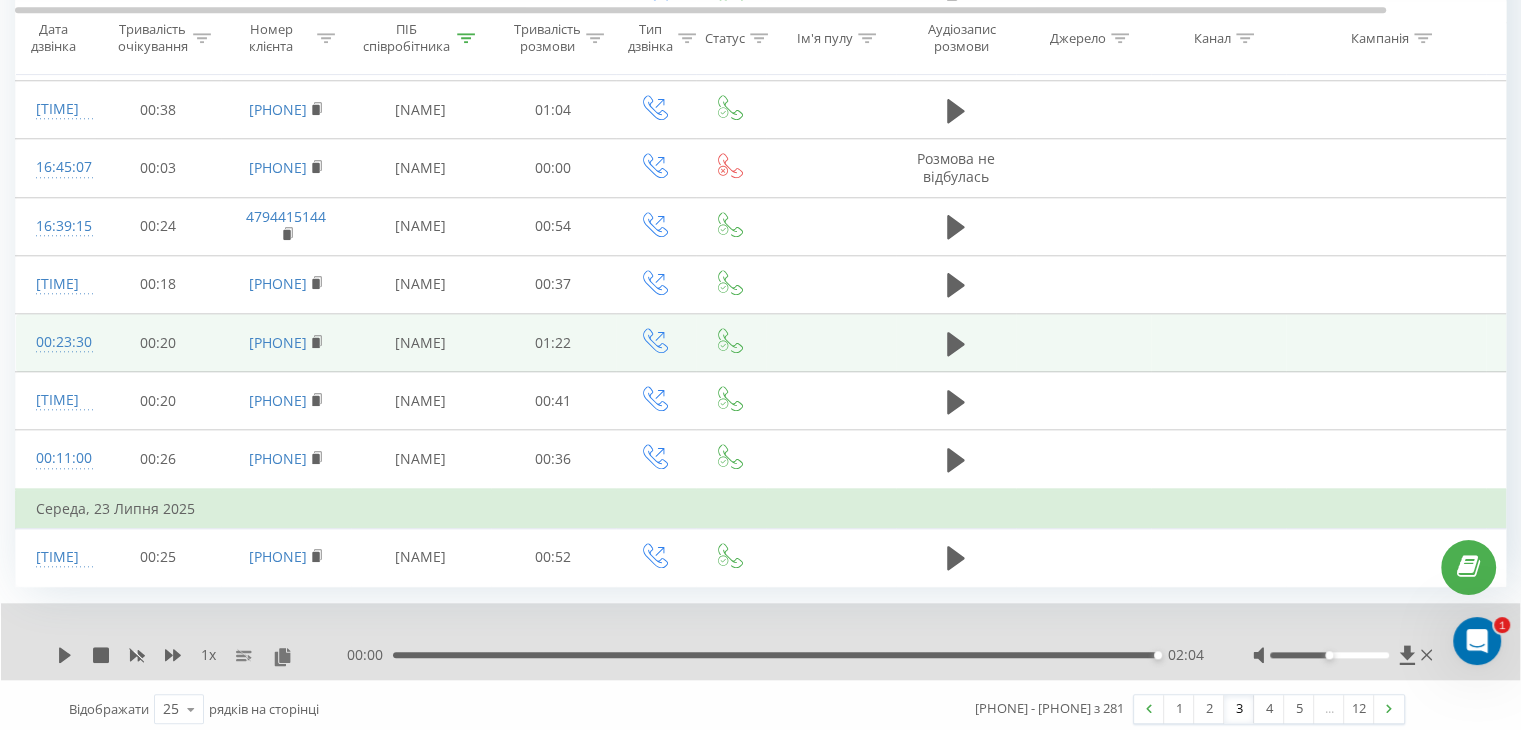 scroll, scrollTop: 1891, scrollLeft: 0, axis: vertical 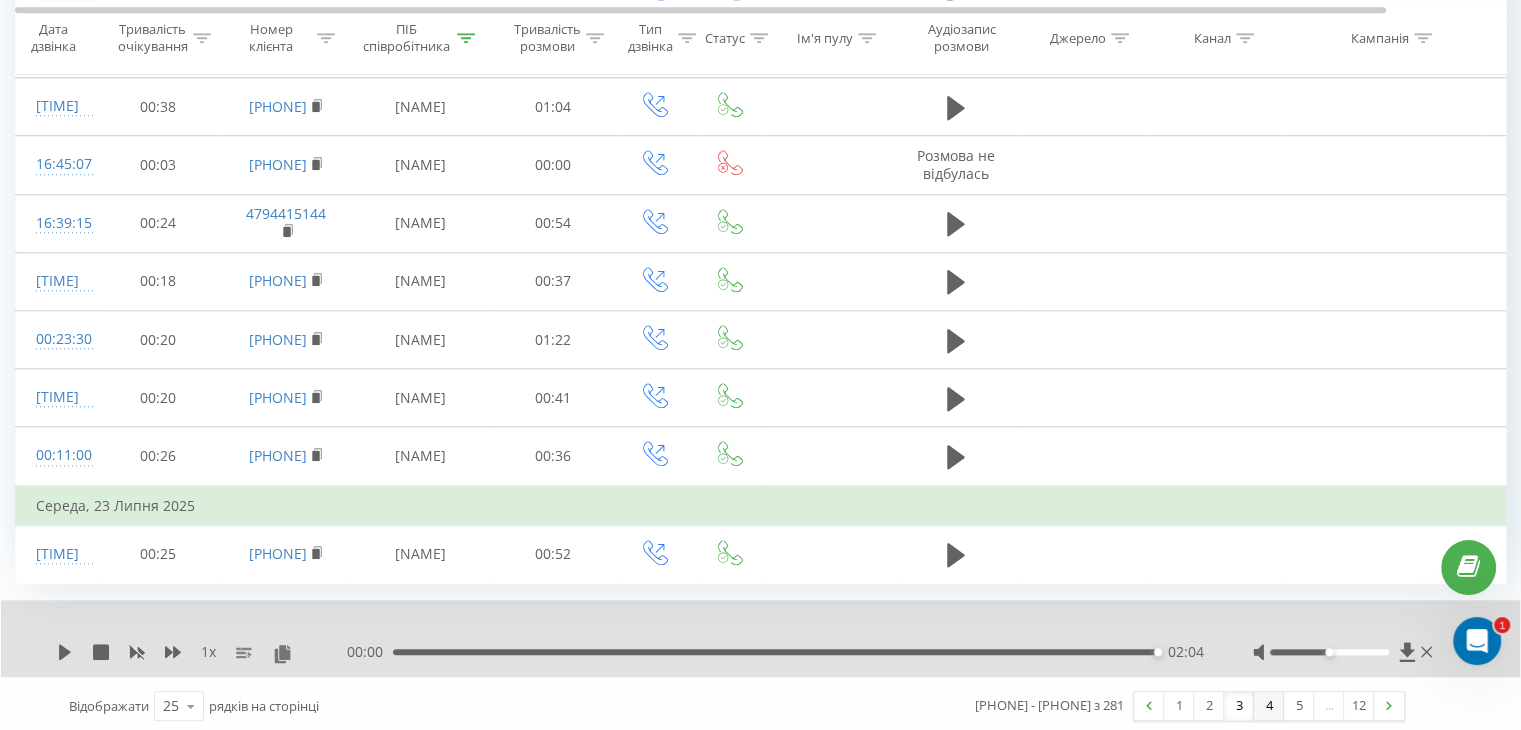 click on "4" at bounding box center (1269, 706) 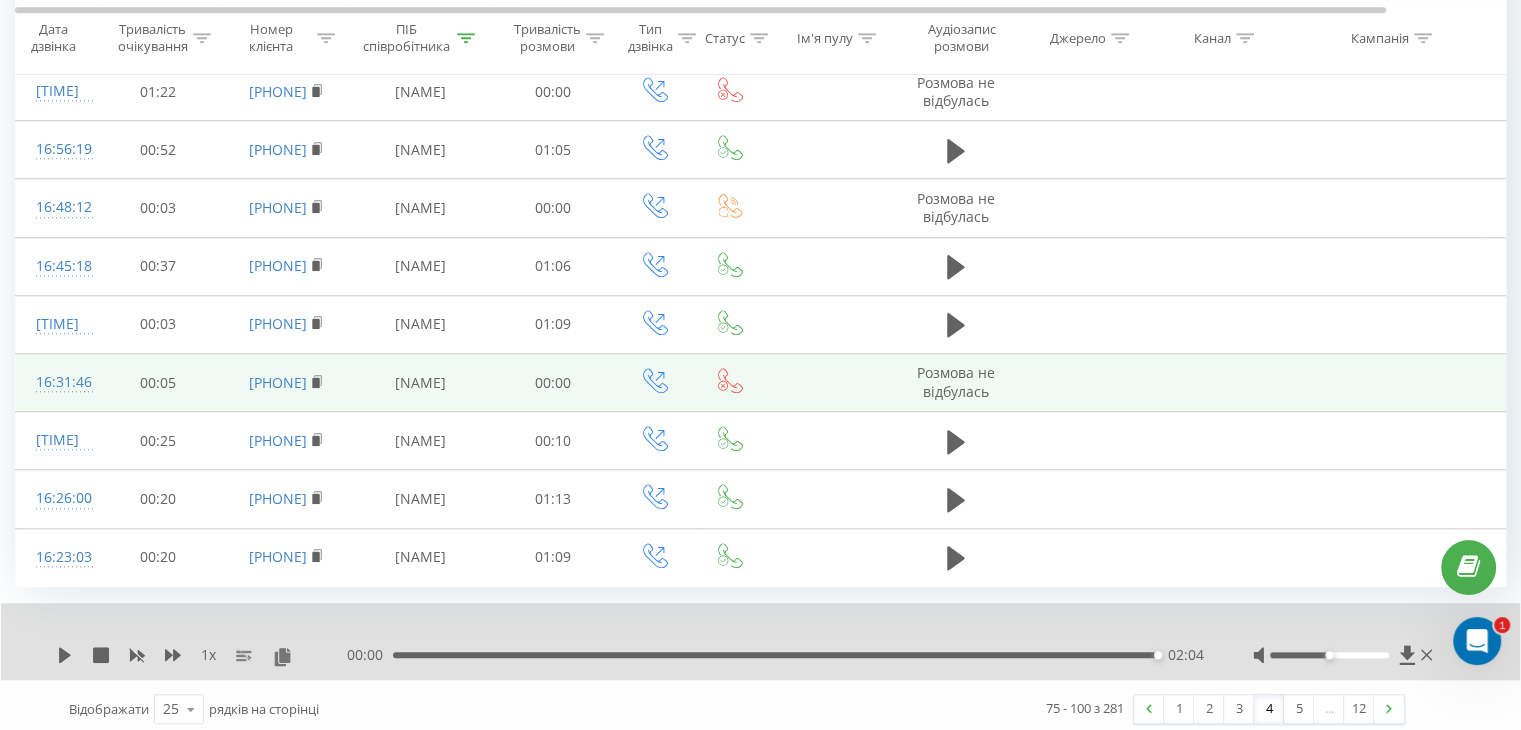 scroll, scrollTop: 1851, scrollLeft: 0, axis: vertical 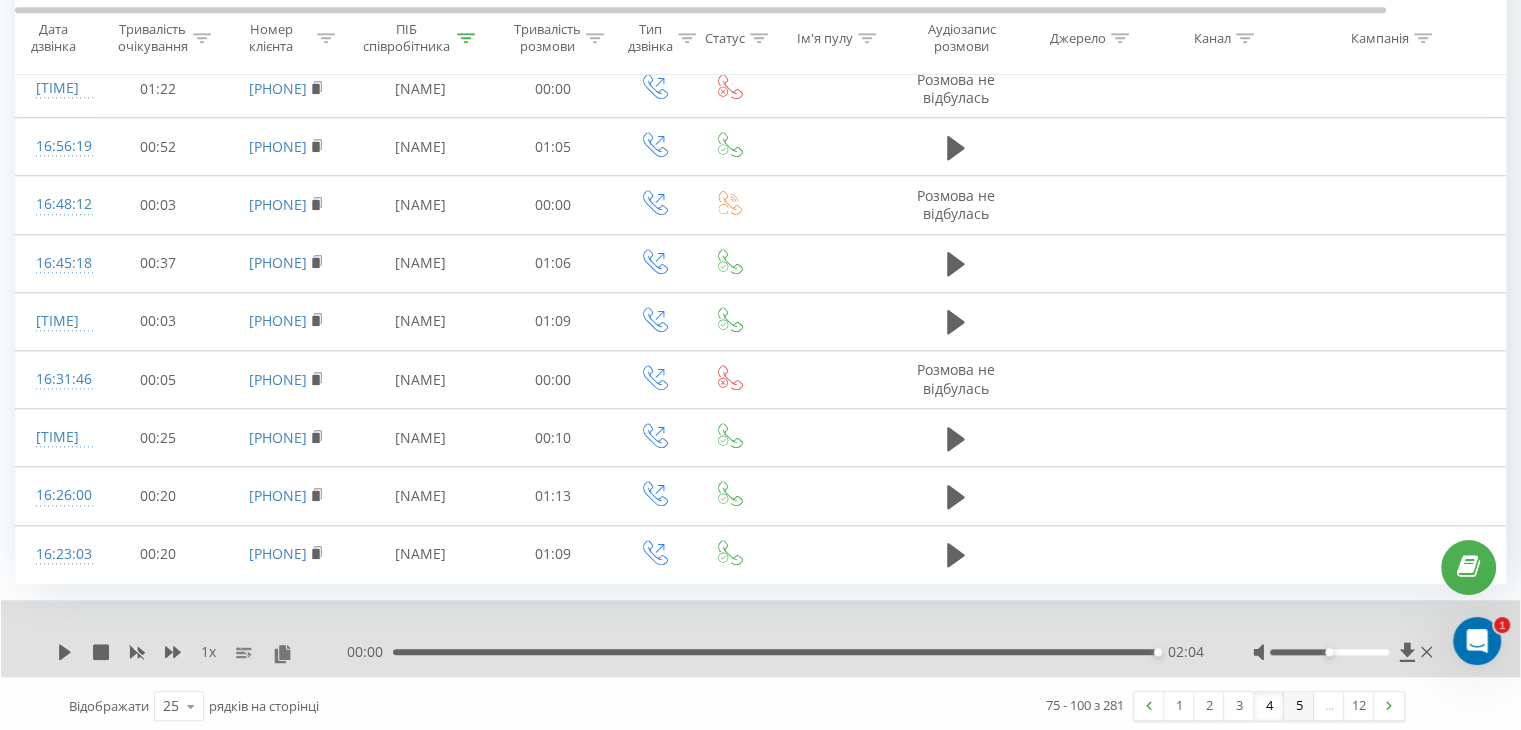 click on "5" at bounding box center (1299, 706) 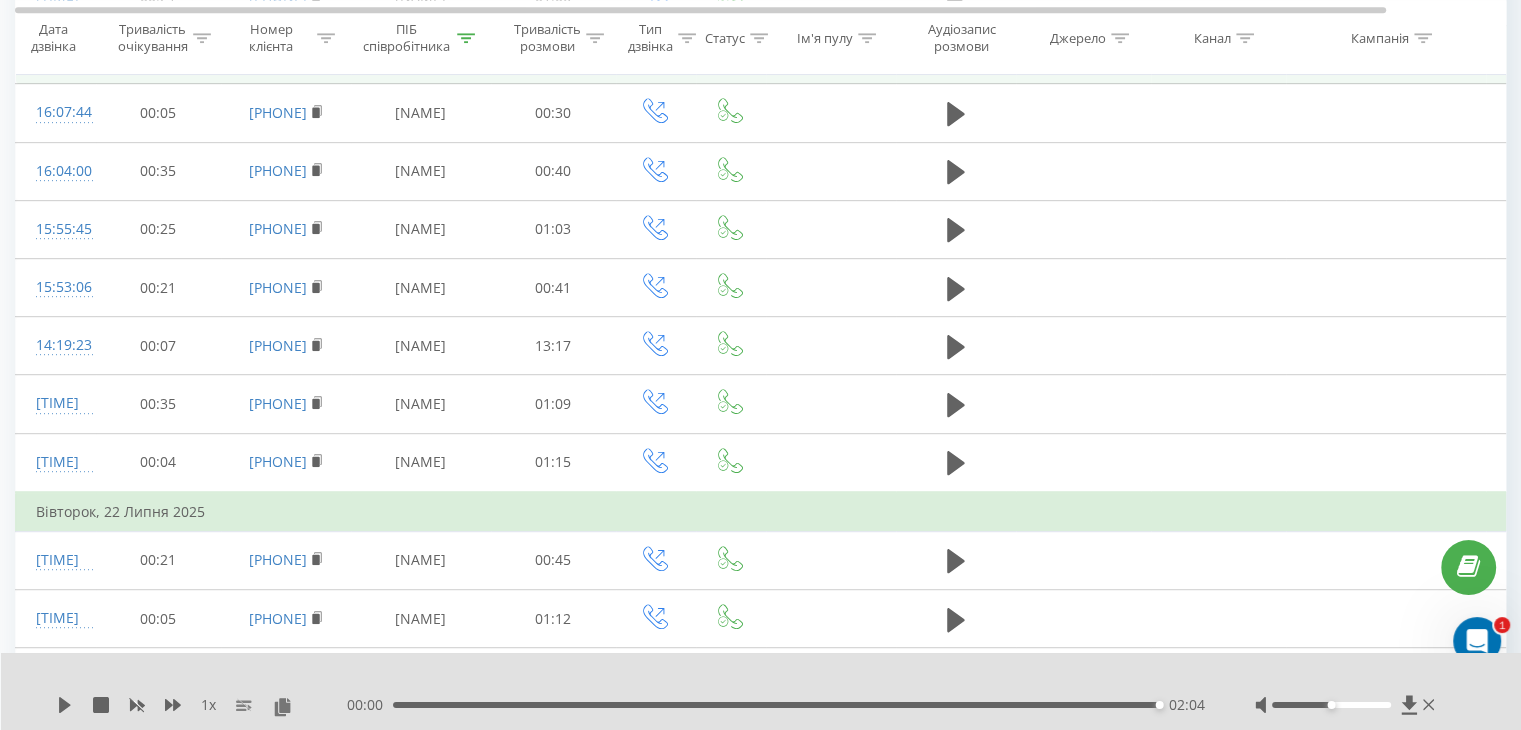 scroll, scrollTop: 1012, scrollLeft: 0, axis: vertical 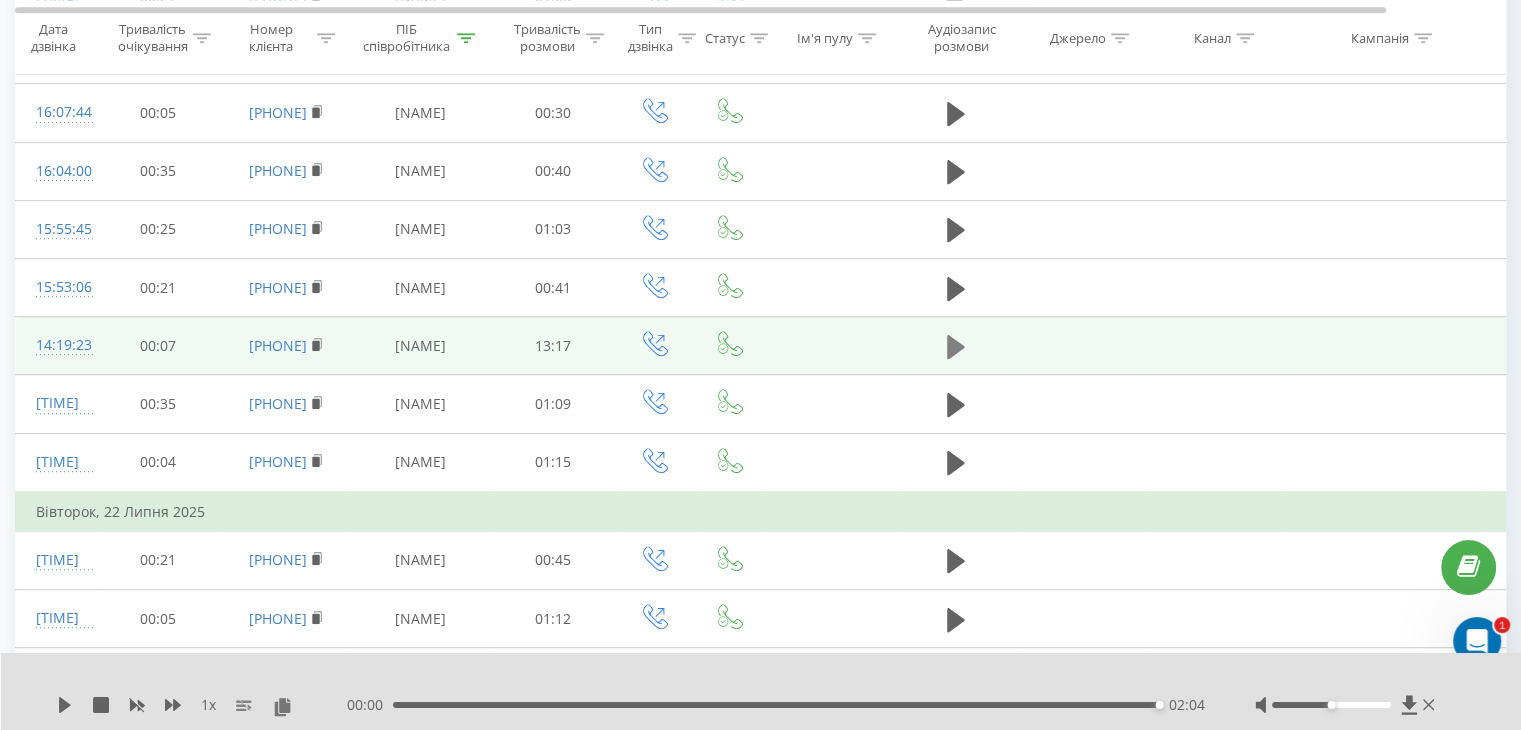 click 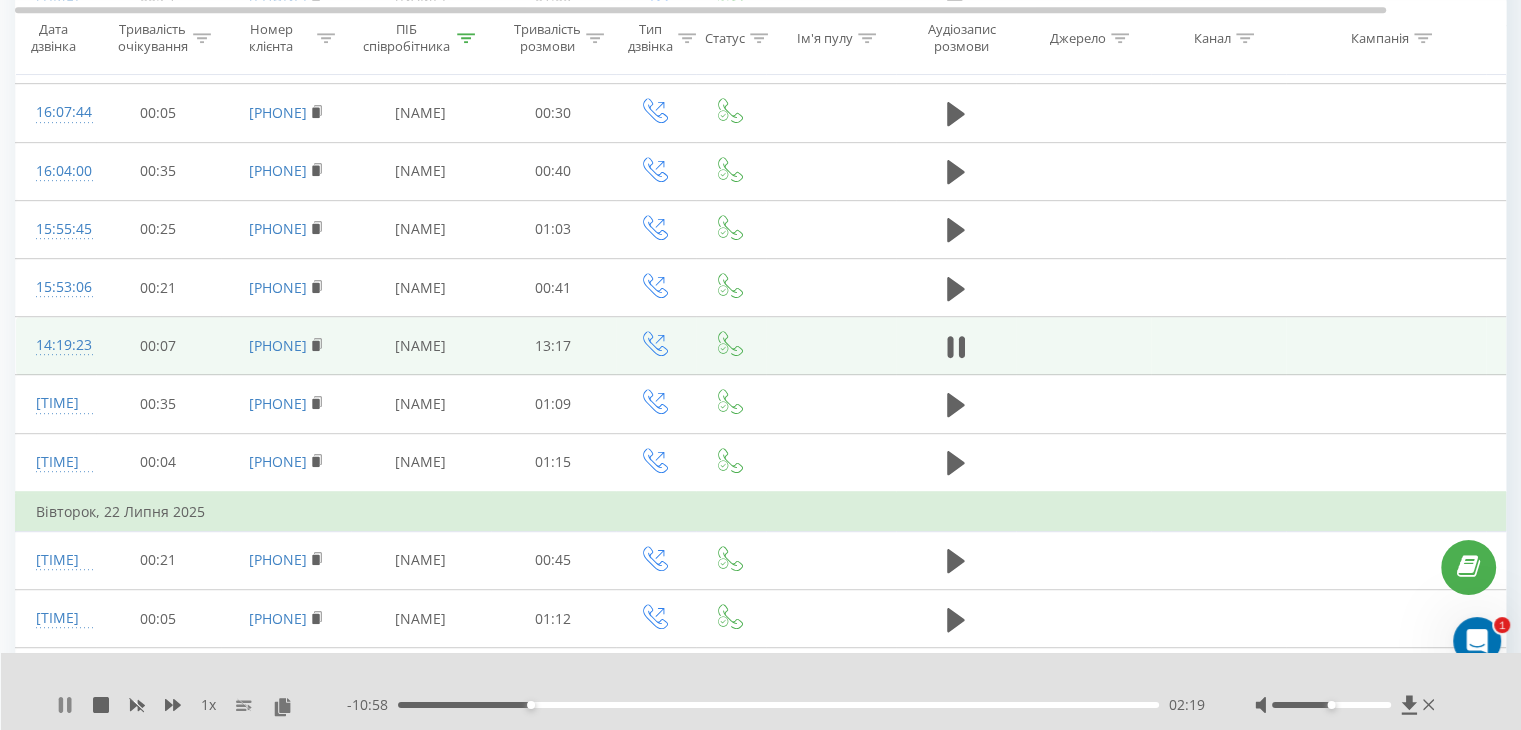 click 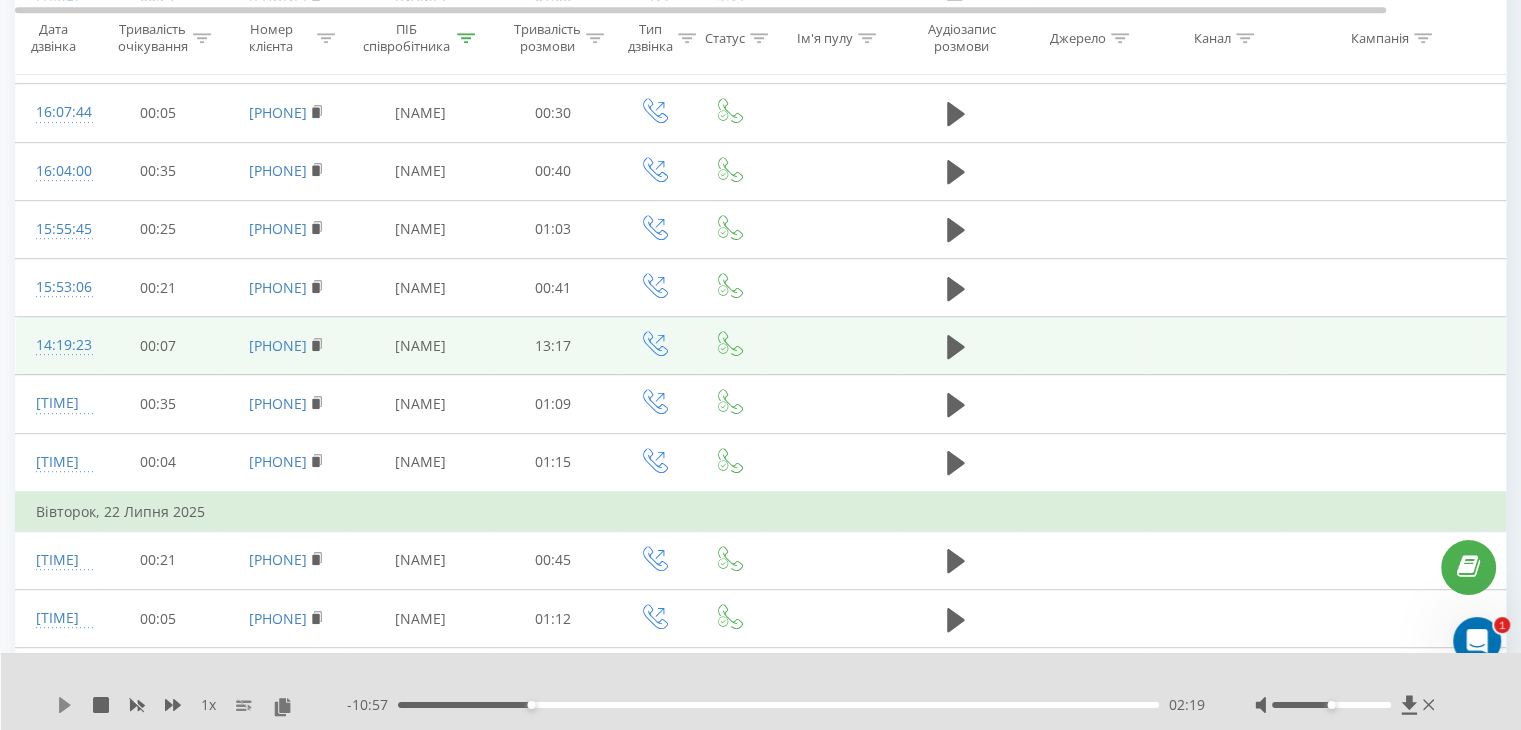 click 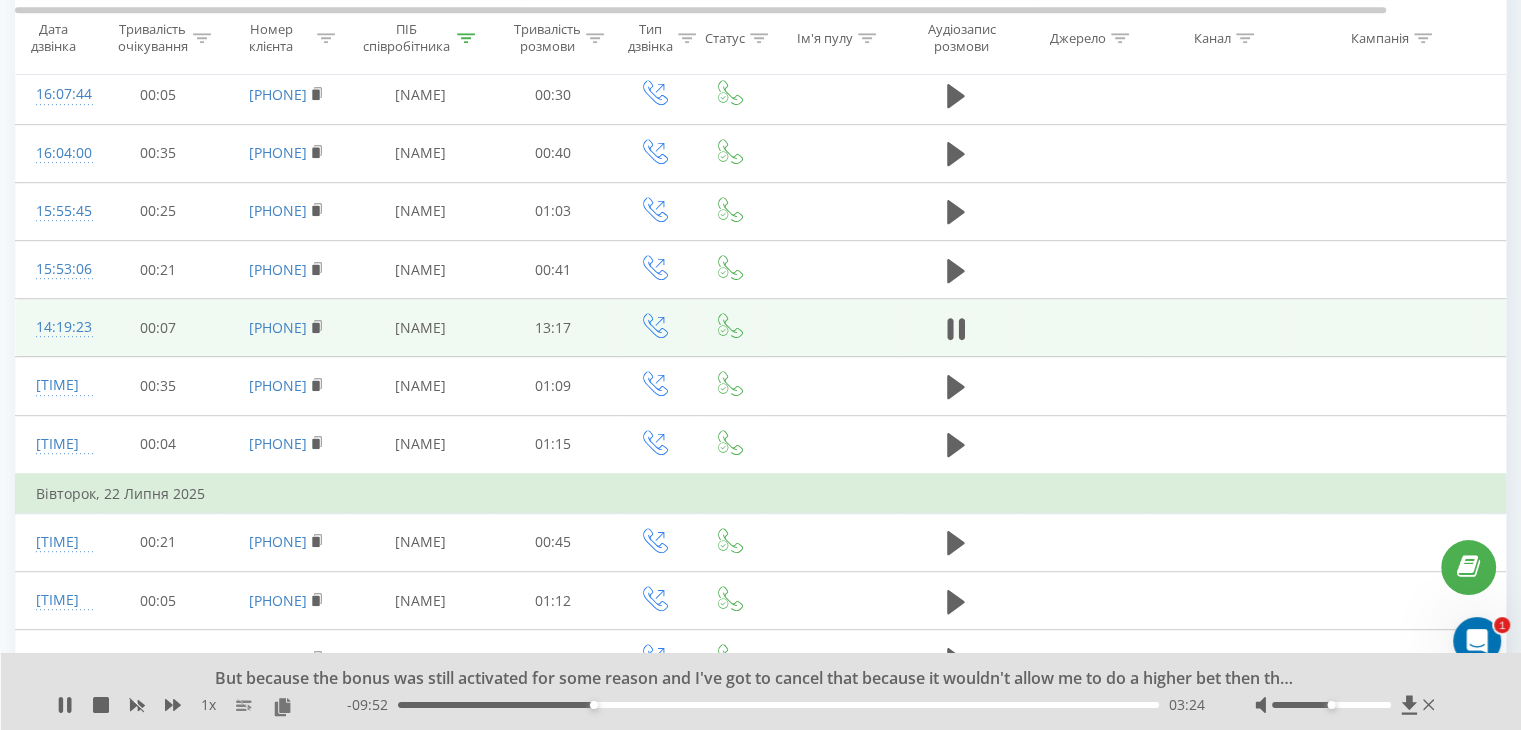 scroll, scrollTop: 1012, scrollLeft: 0, axis: vertical 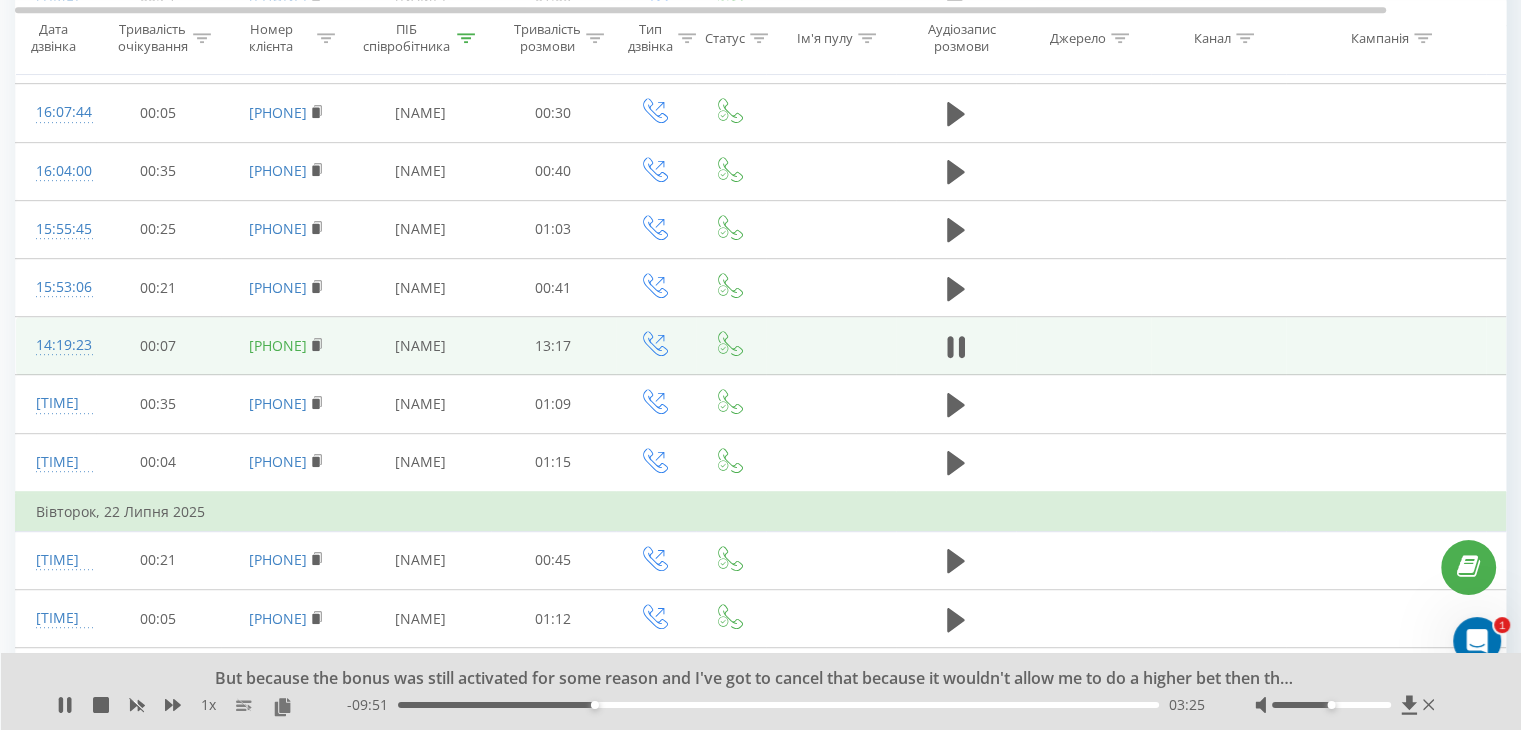 click on "[PHONE]" at bounding box center (278, 345) 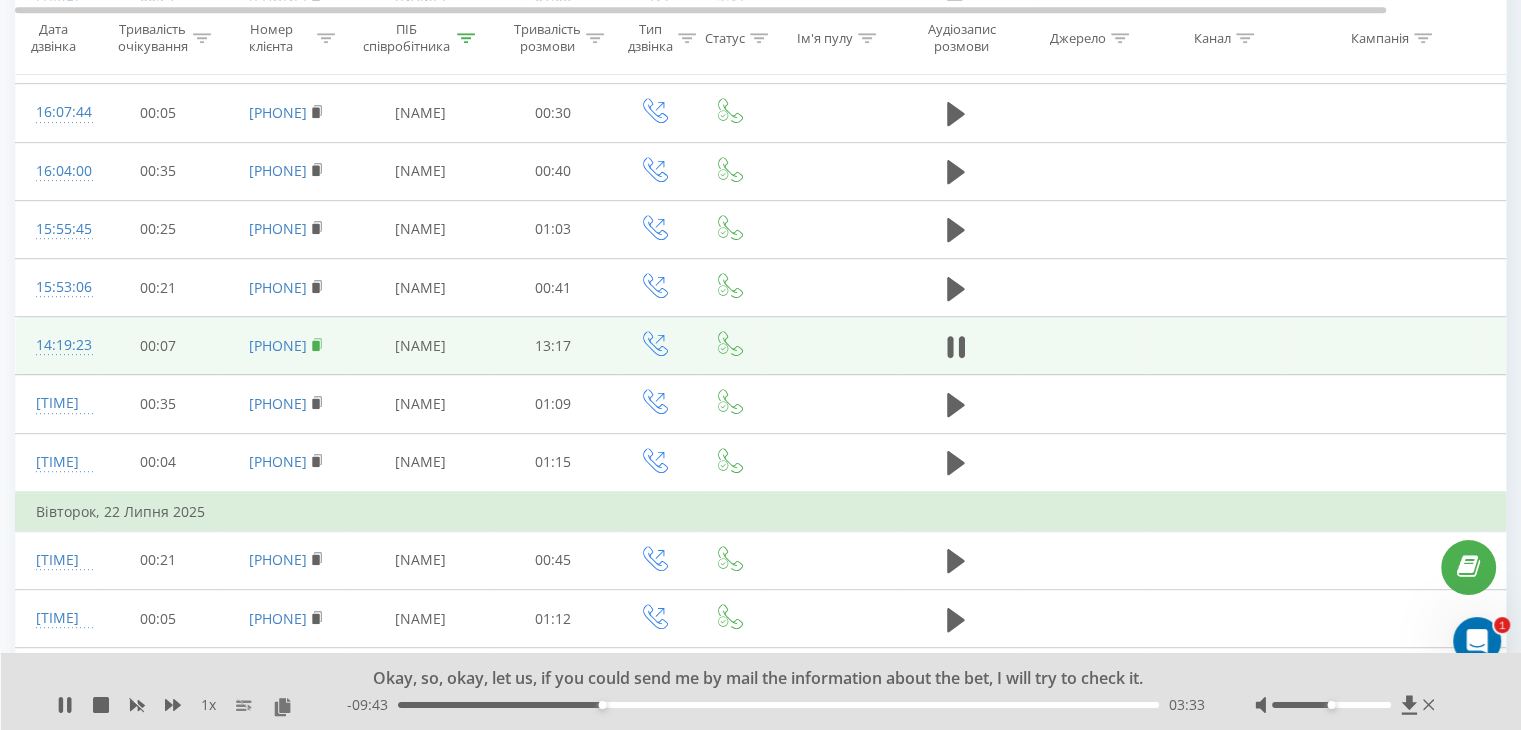 click 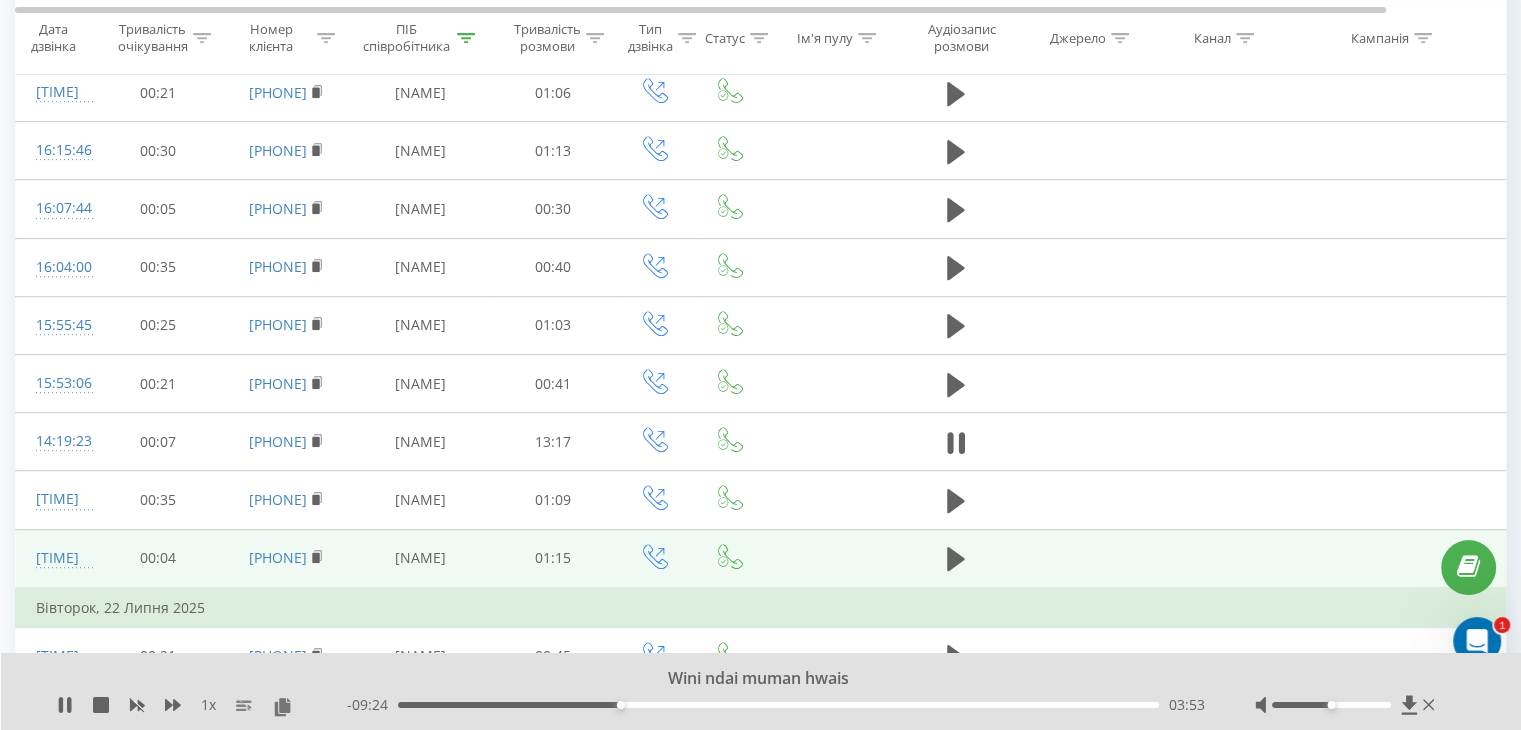 scroll, scrollTop: 912, scrollLeft: 0, axis: vertical 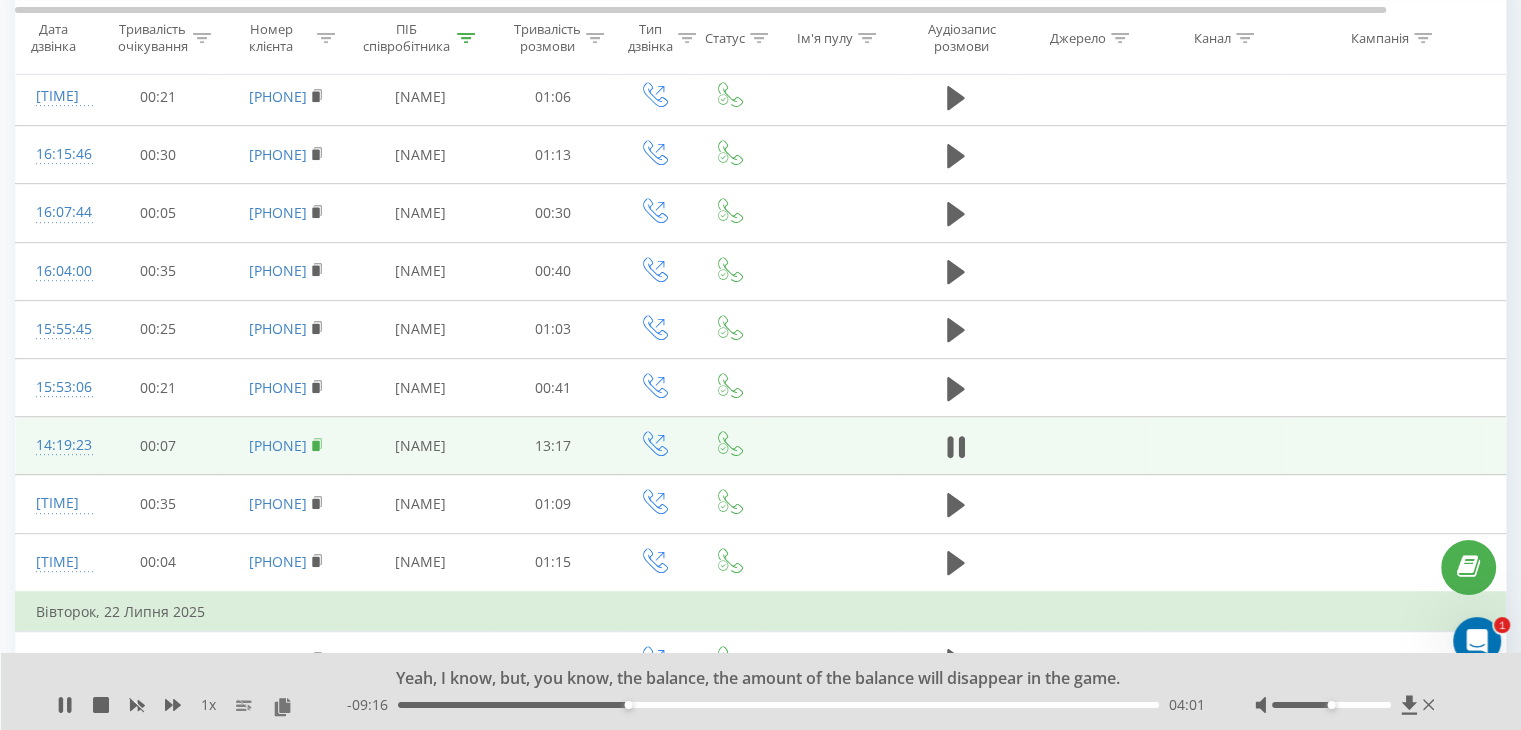 click 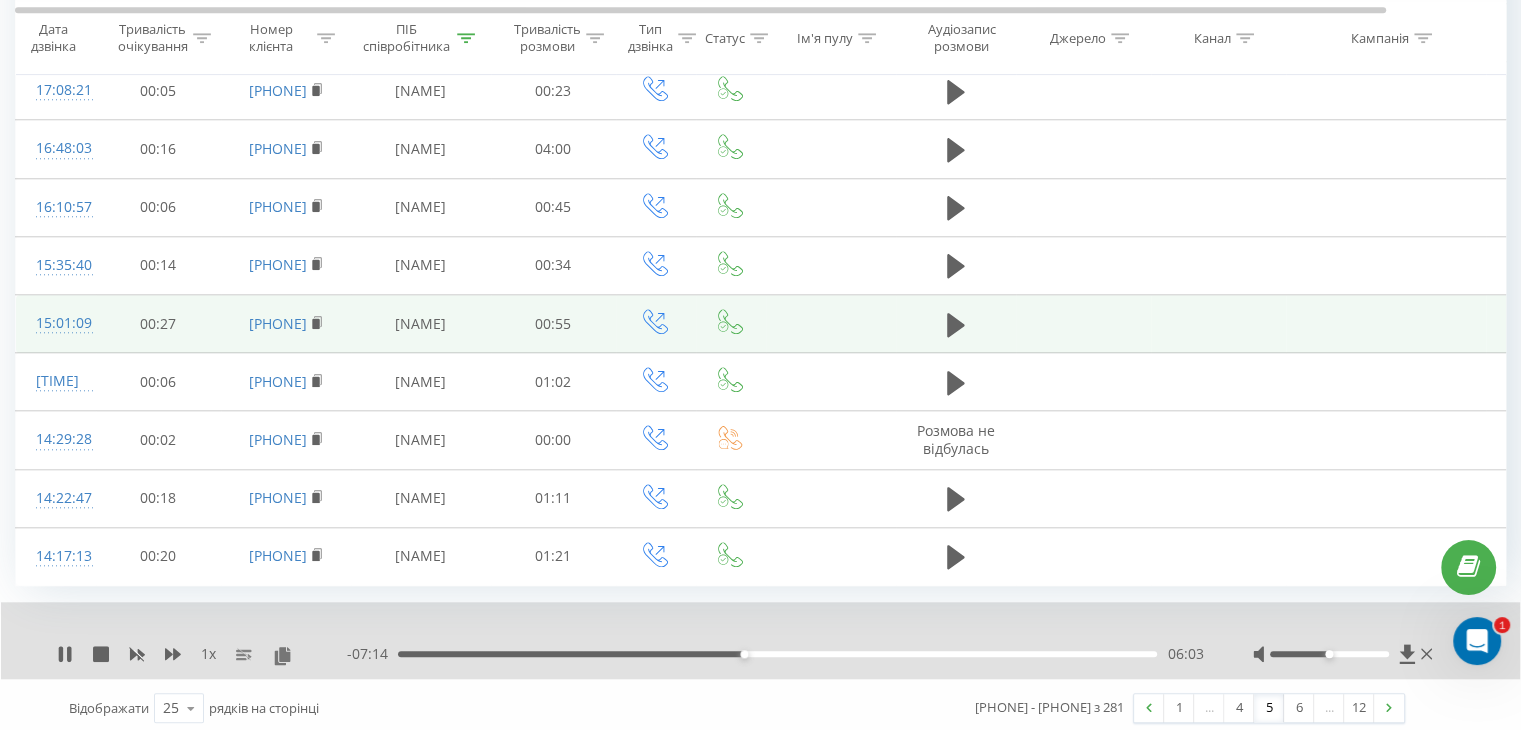 scroll, scrollTop: 1891, scrollLeft: 0, axis: vertical 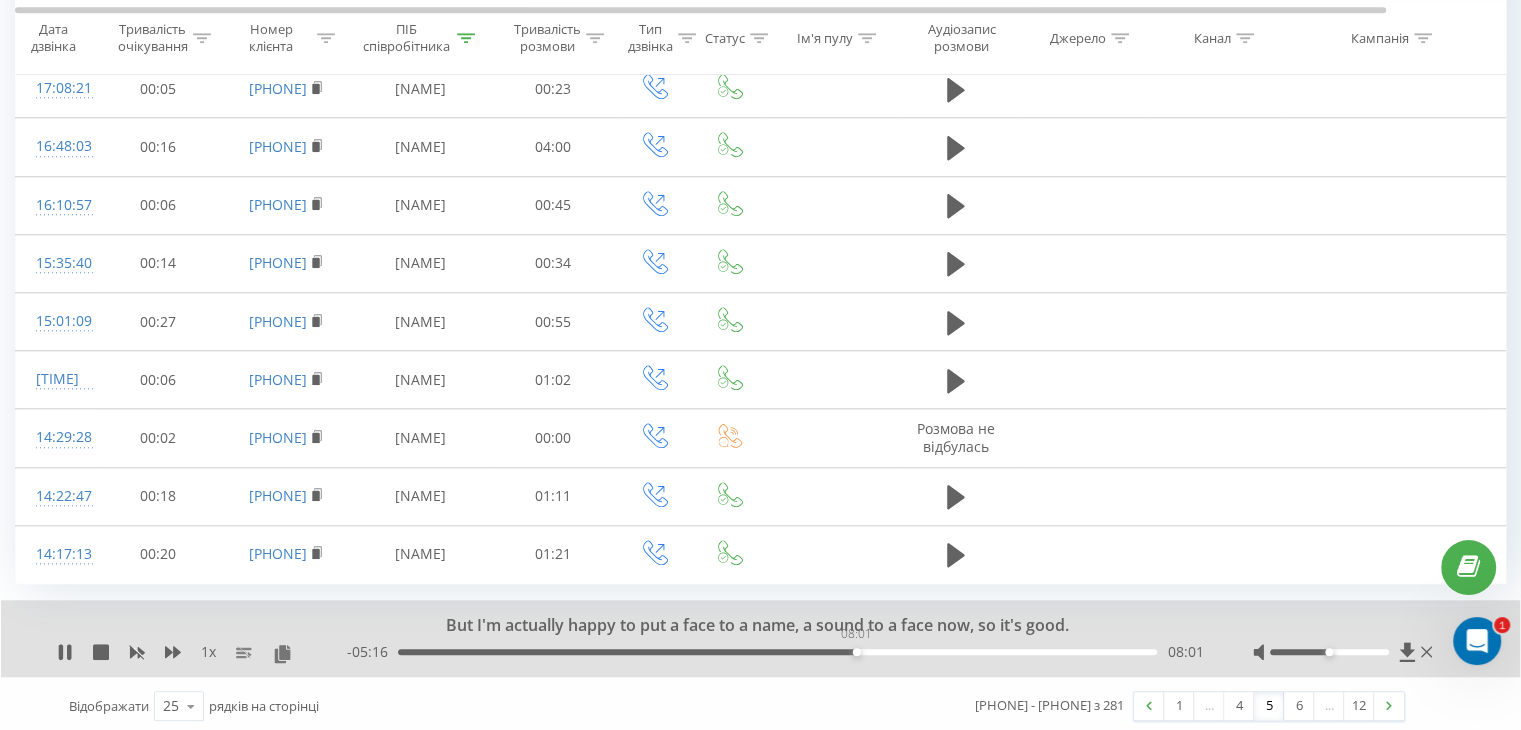 click on "08:01" at bounding box center [777, 652] 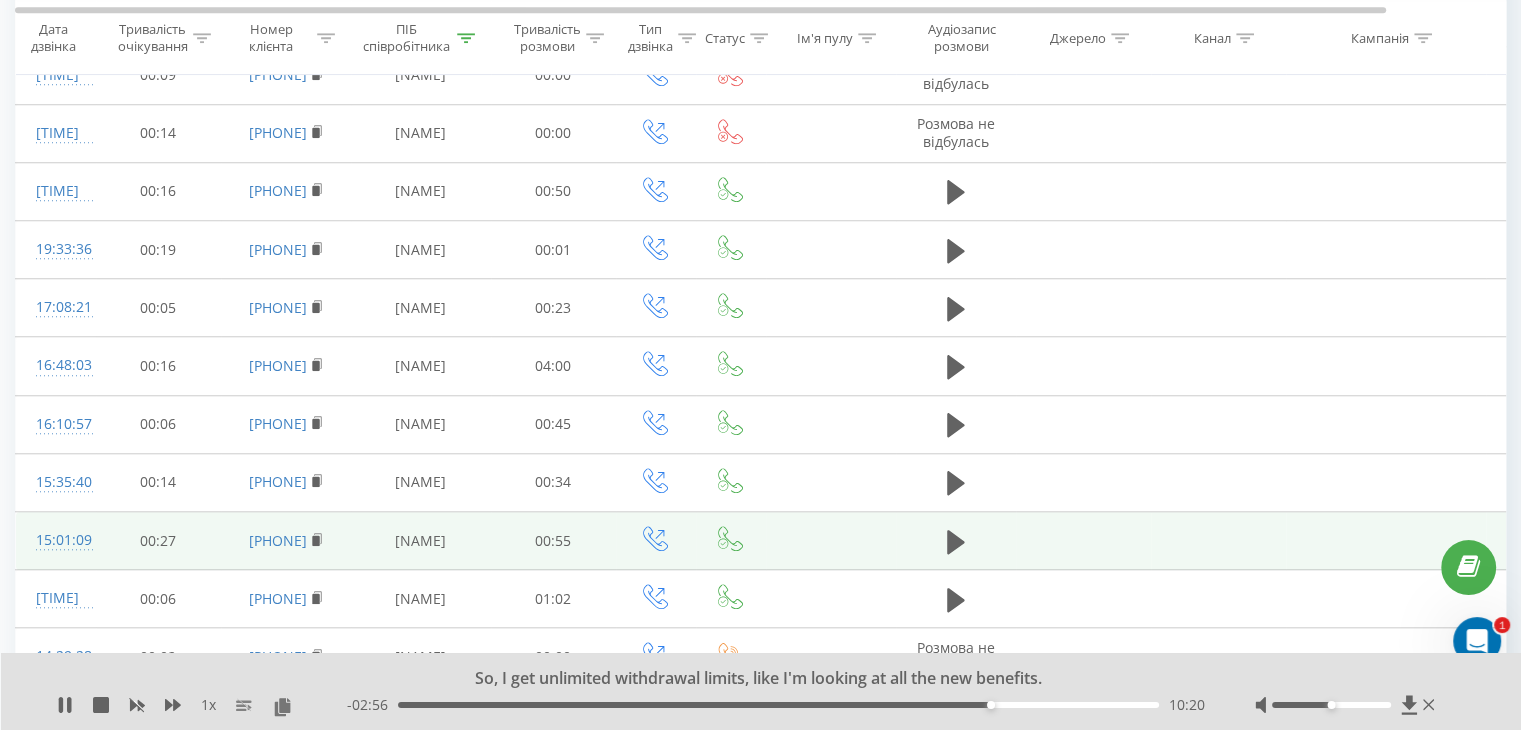 scroll, scrollTop: 1813, scrollLeft: 0, axis: vertical 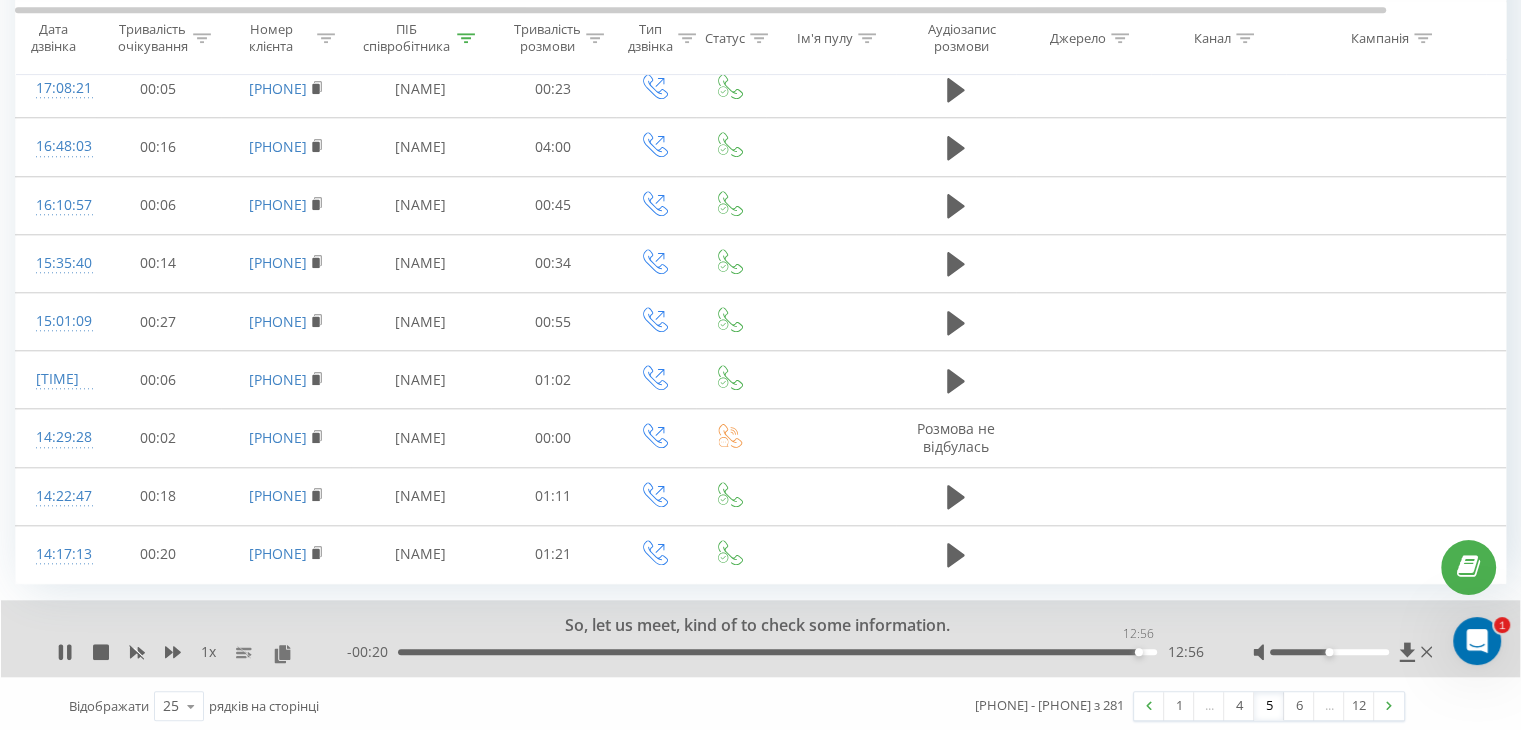 click on "12:56" at bounding box center [777, 652] 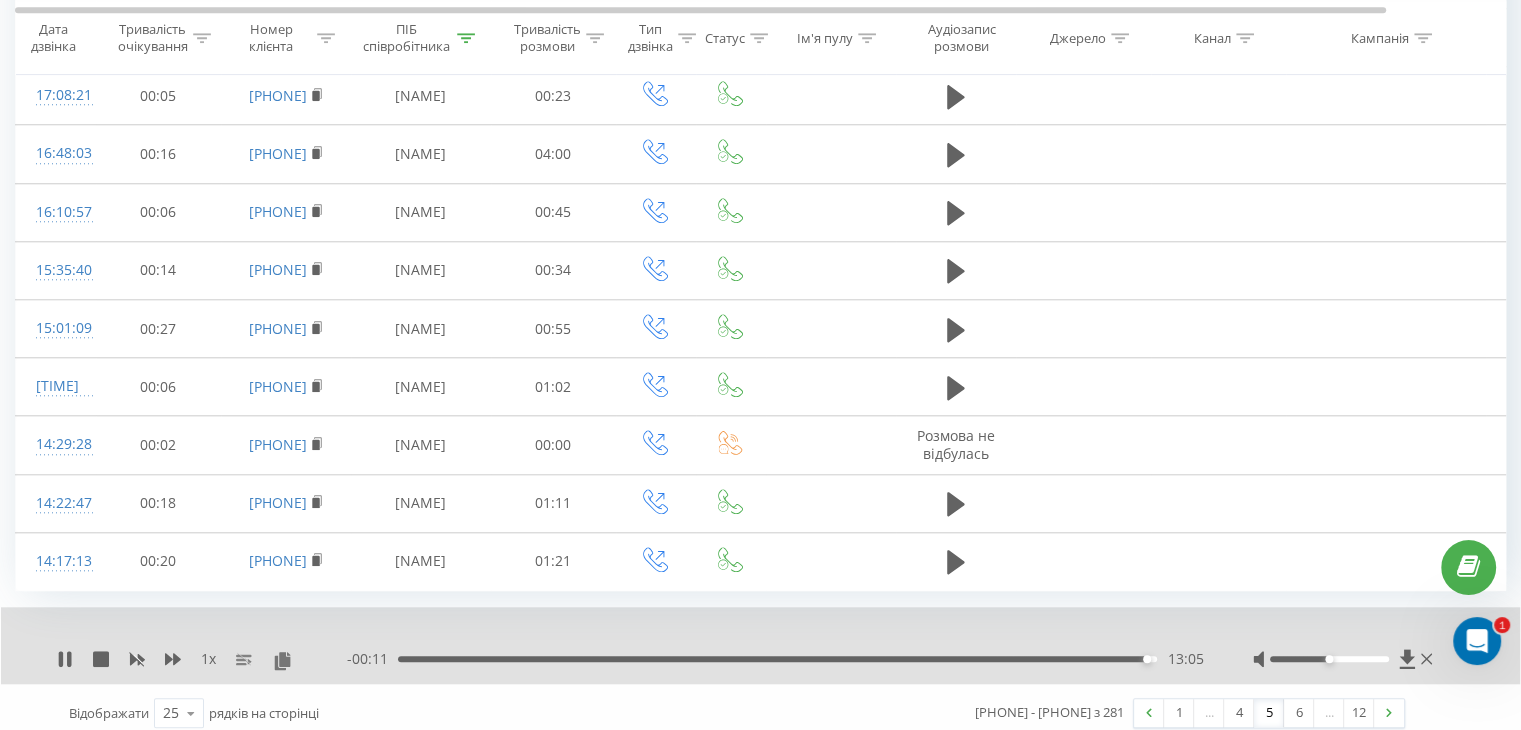 scroll, scrollTop: 1891, scrollLeft: 0, axis: vertical 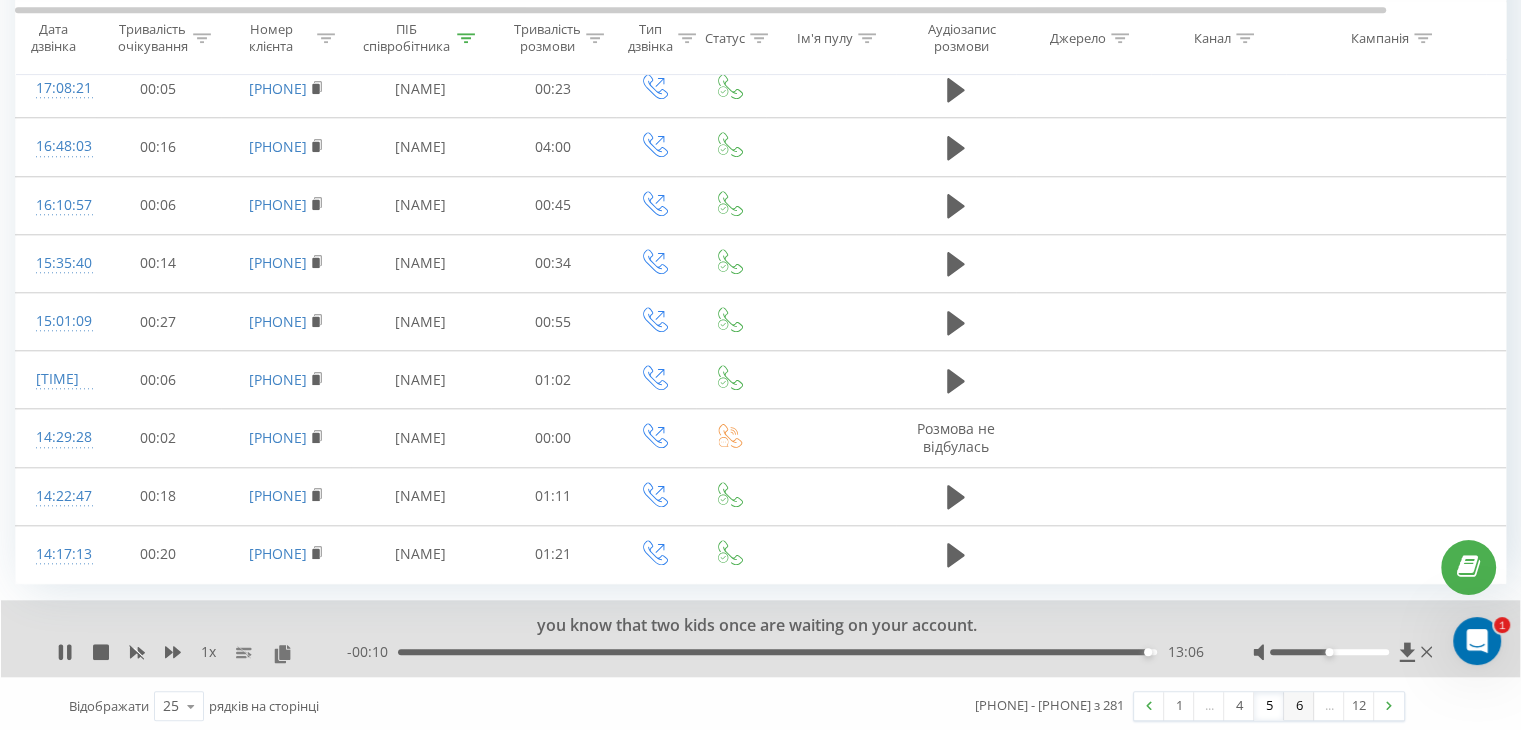 click on "6" at bounding box center (1299, 706) 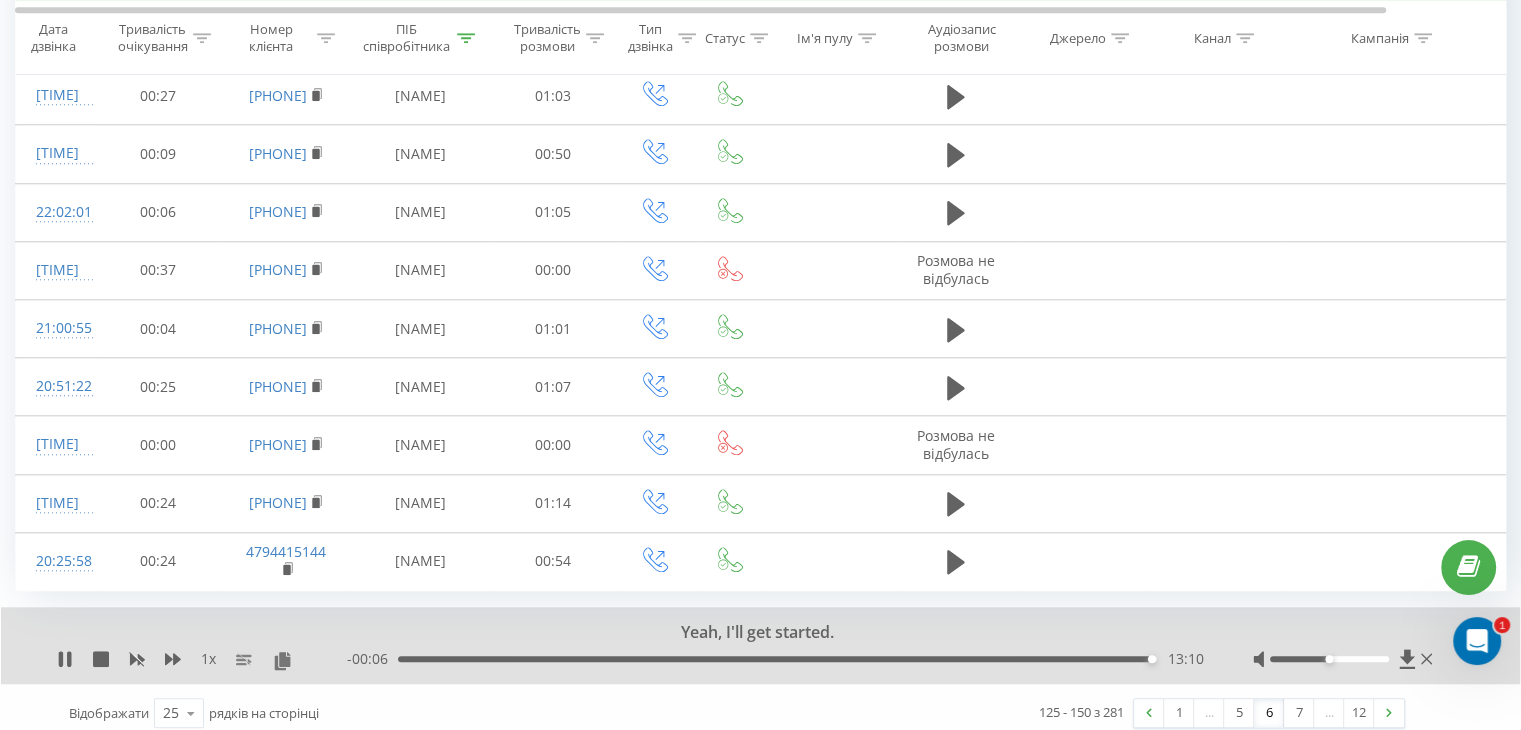 scroll, scrollTop: 1891, scrollLeft: 0, axis: vertical 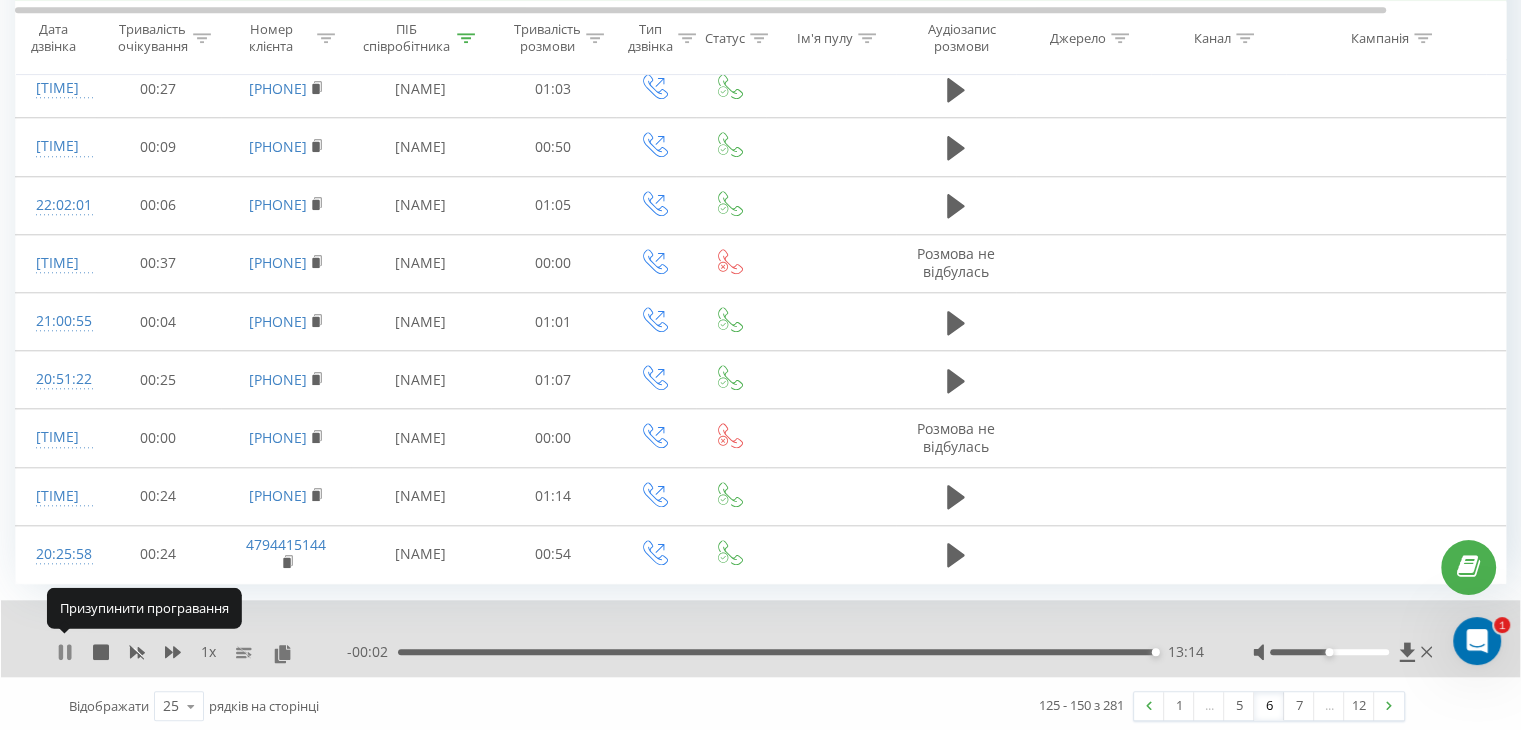 click 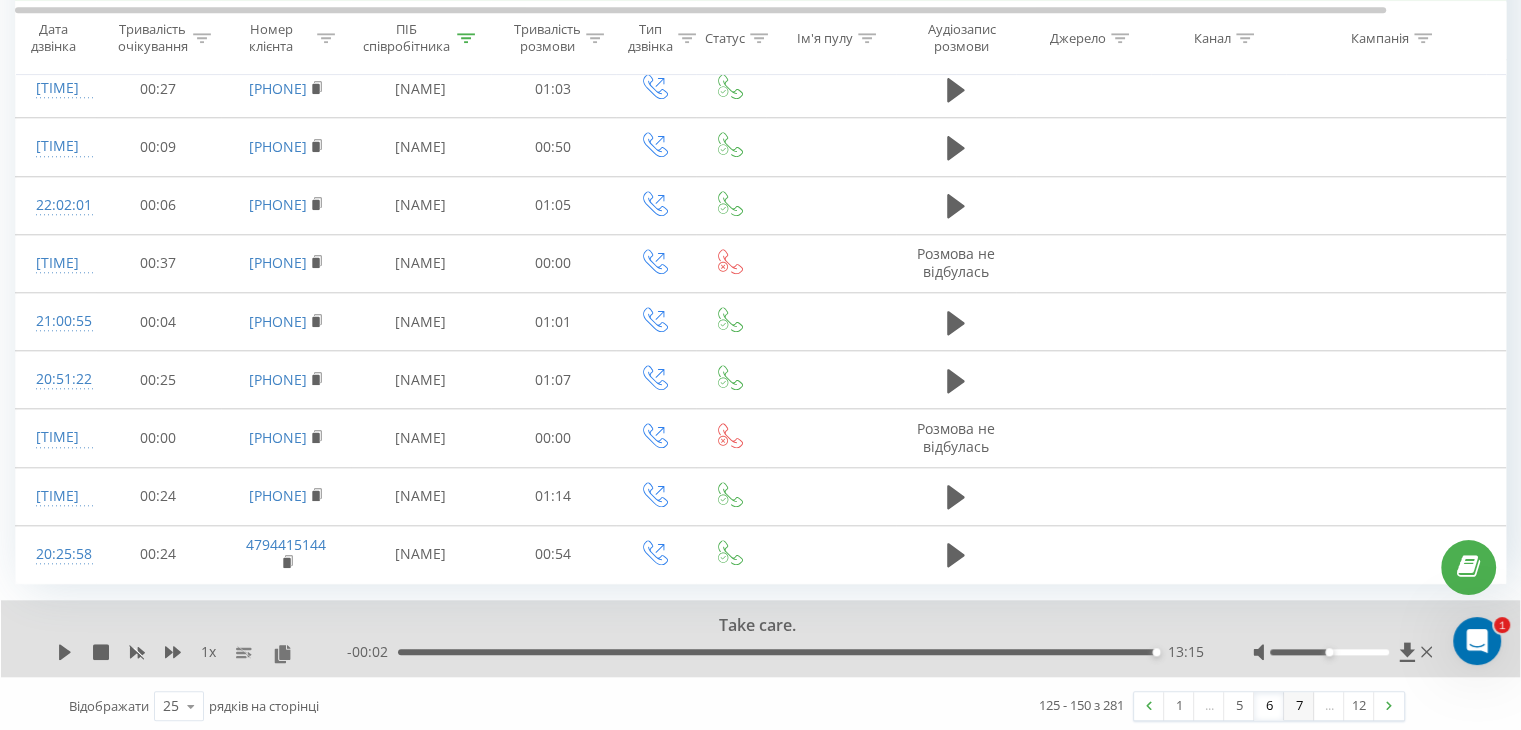 click on "7" at bounding box center [1299, 706] 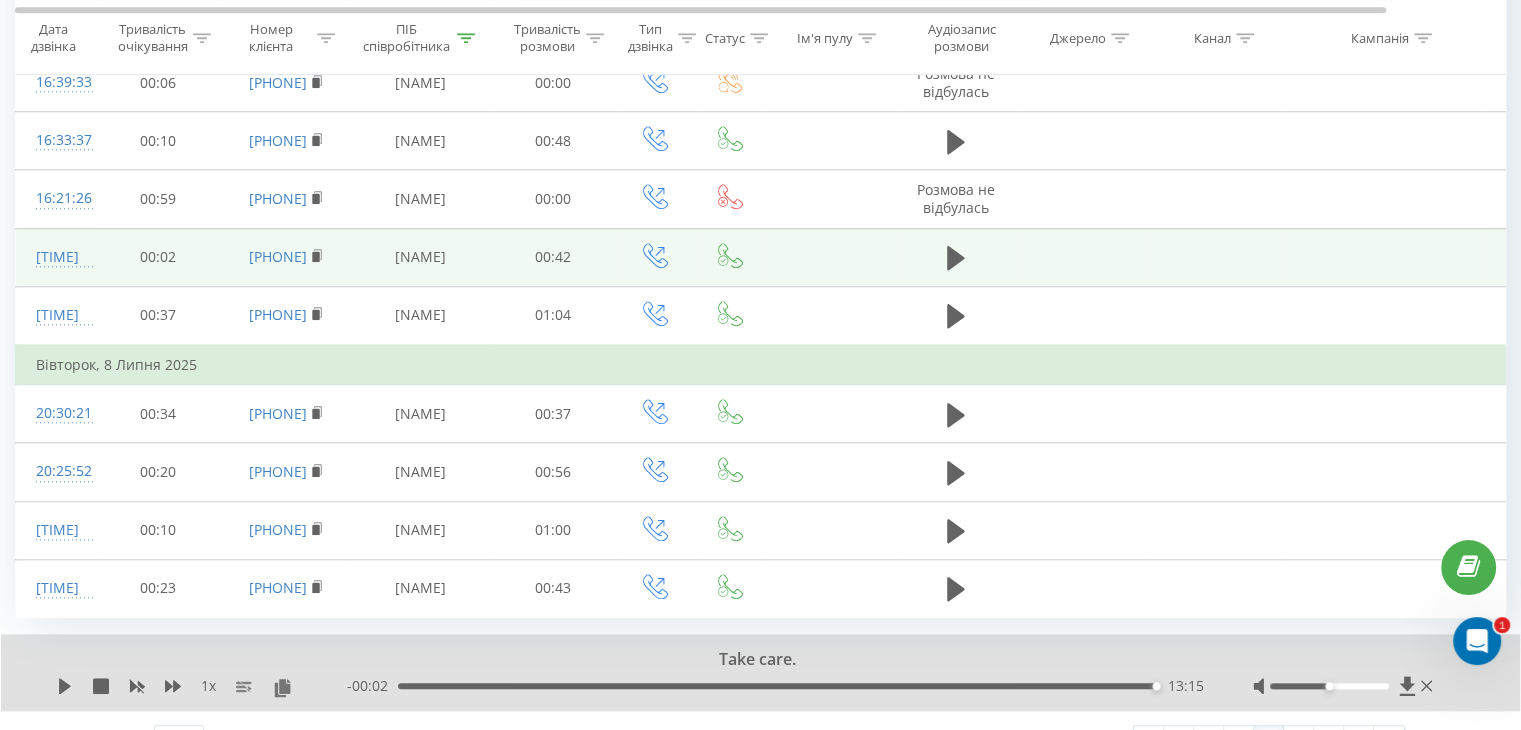 scroll, scrollTop: 1891, scrollLeft: 0, axis: vertical 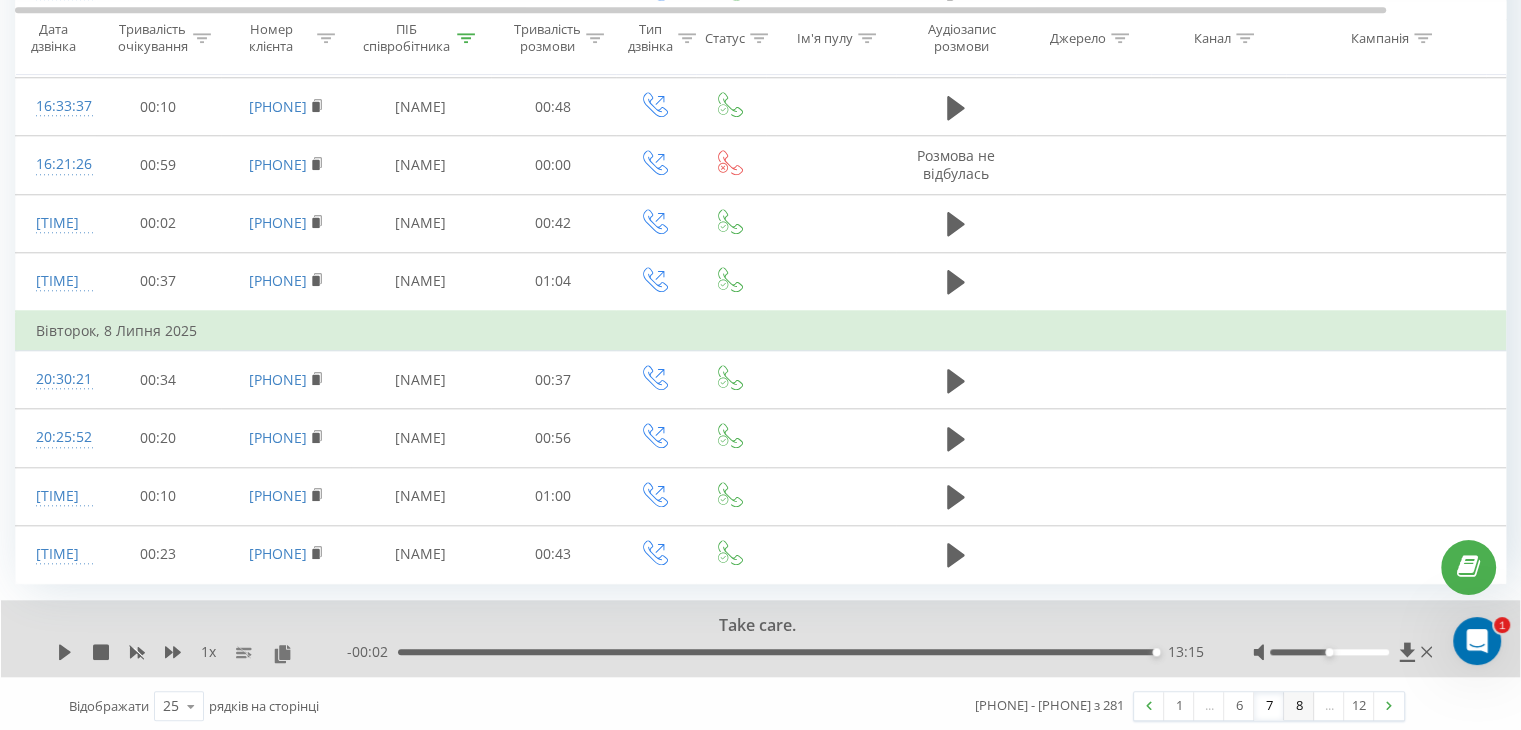 click on "8" at bounding box center (1299, 706) 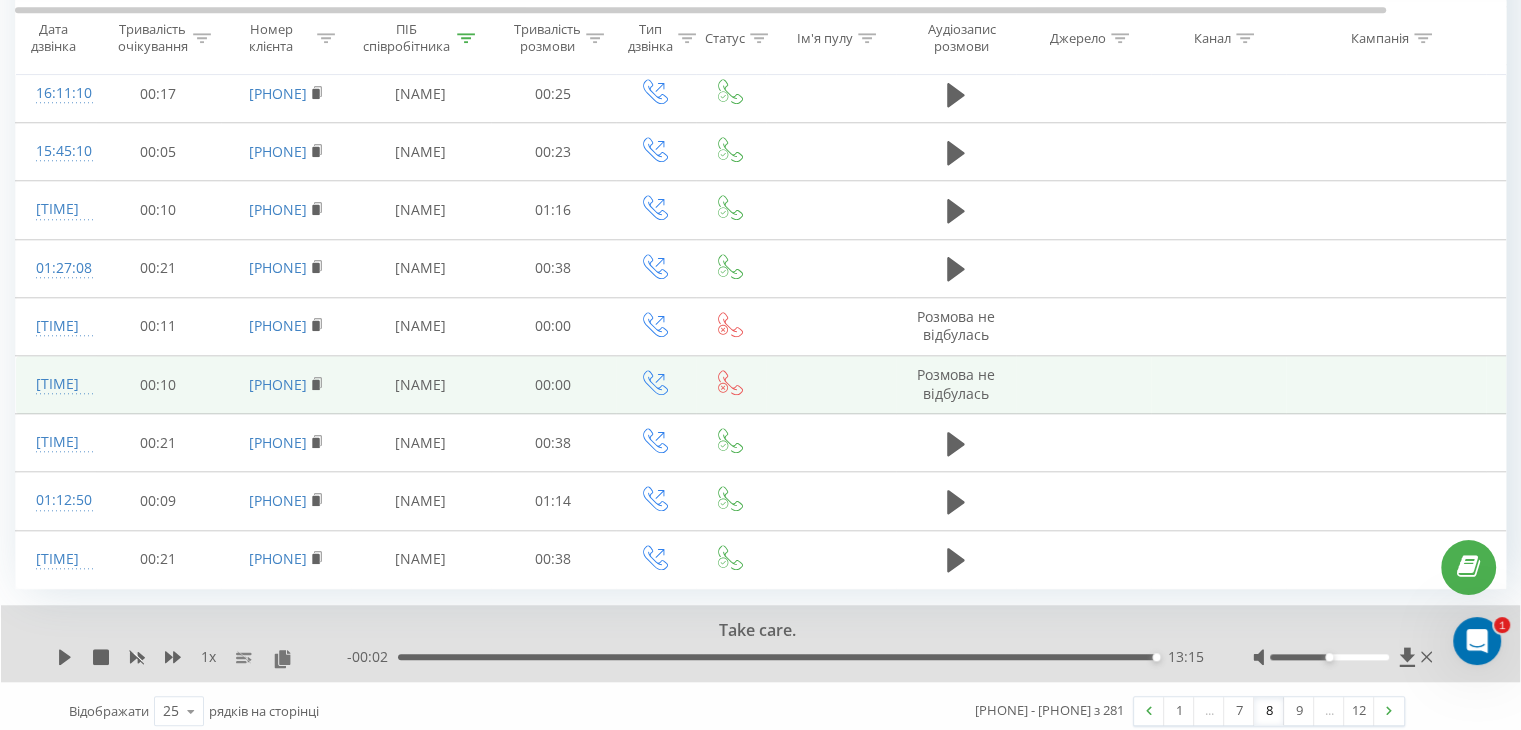 scroll, scrollTop: 1851, scrollLeft: 0, axis: vertical 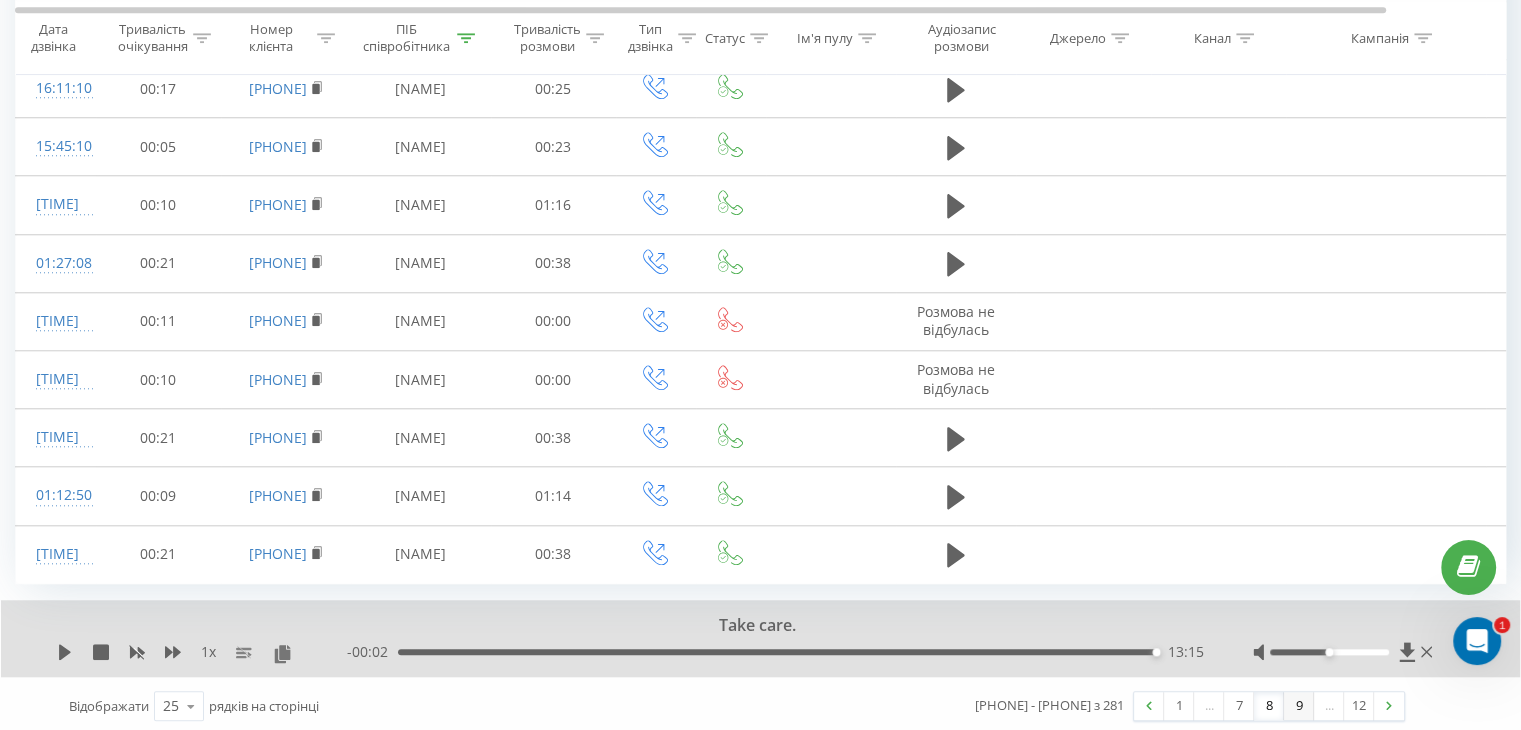 click on "9" at bounding box center (1299, 706) 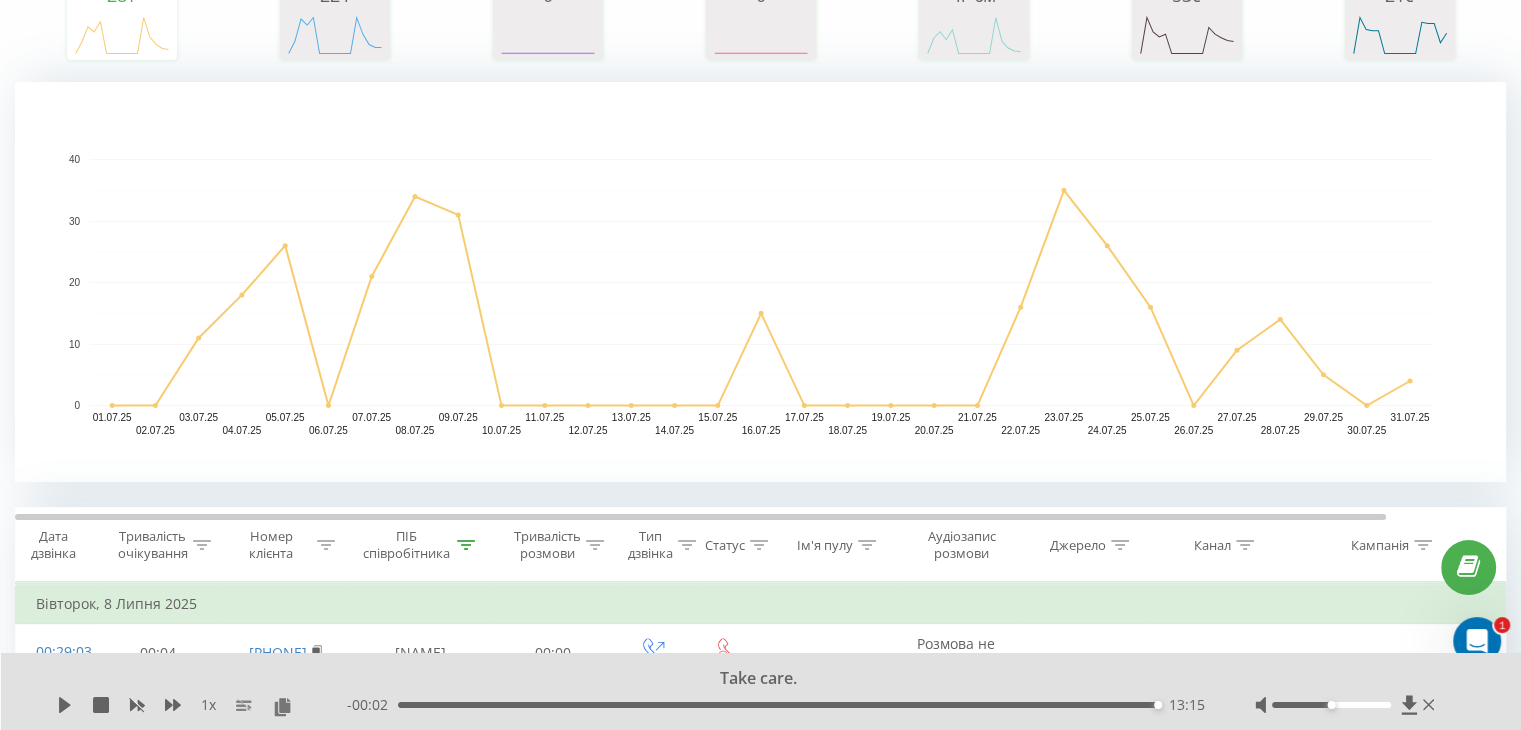 scroll, scrollTop: 391, scrollLeft: 0, axis: vertical 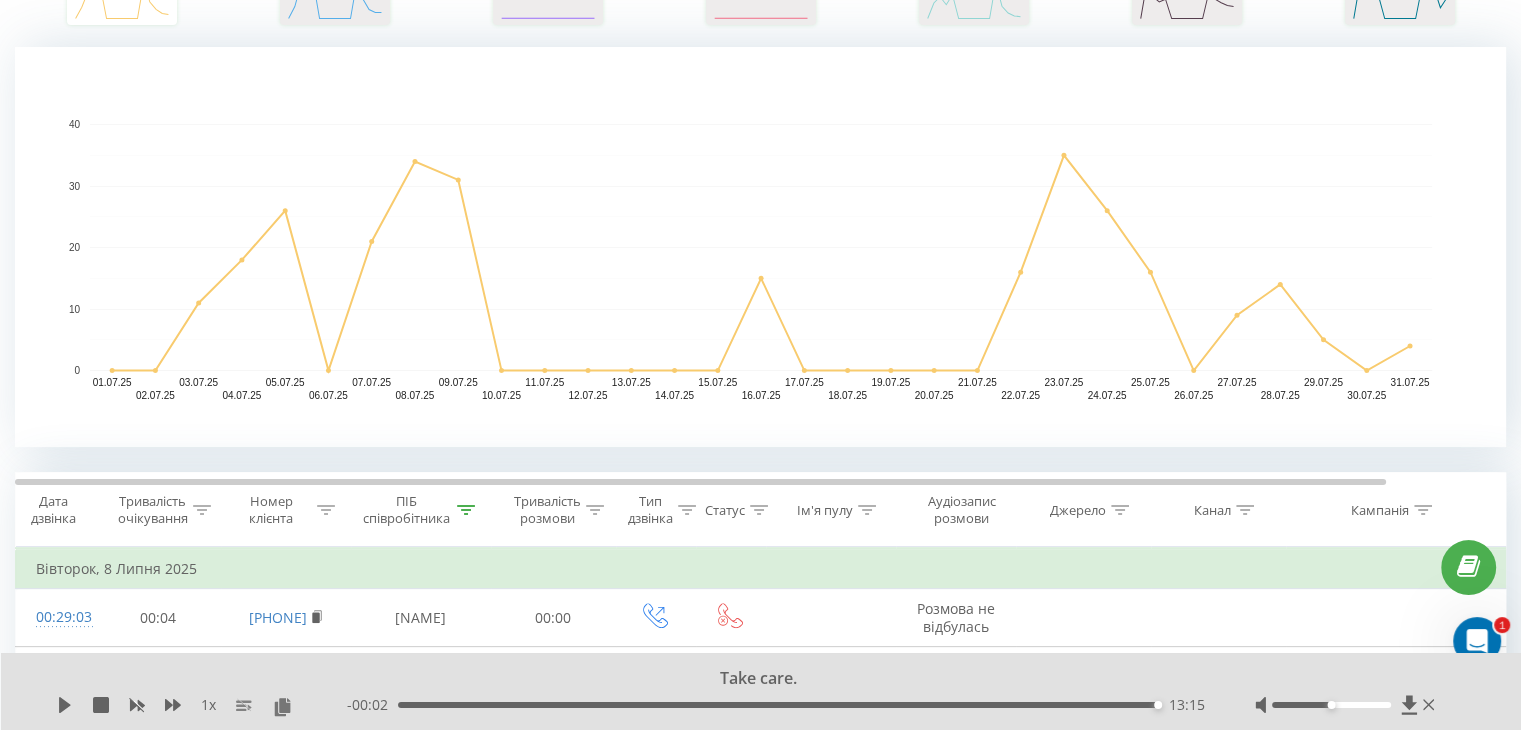 click 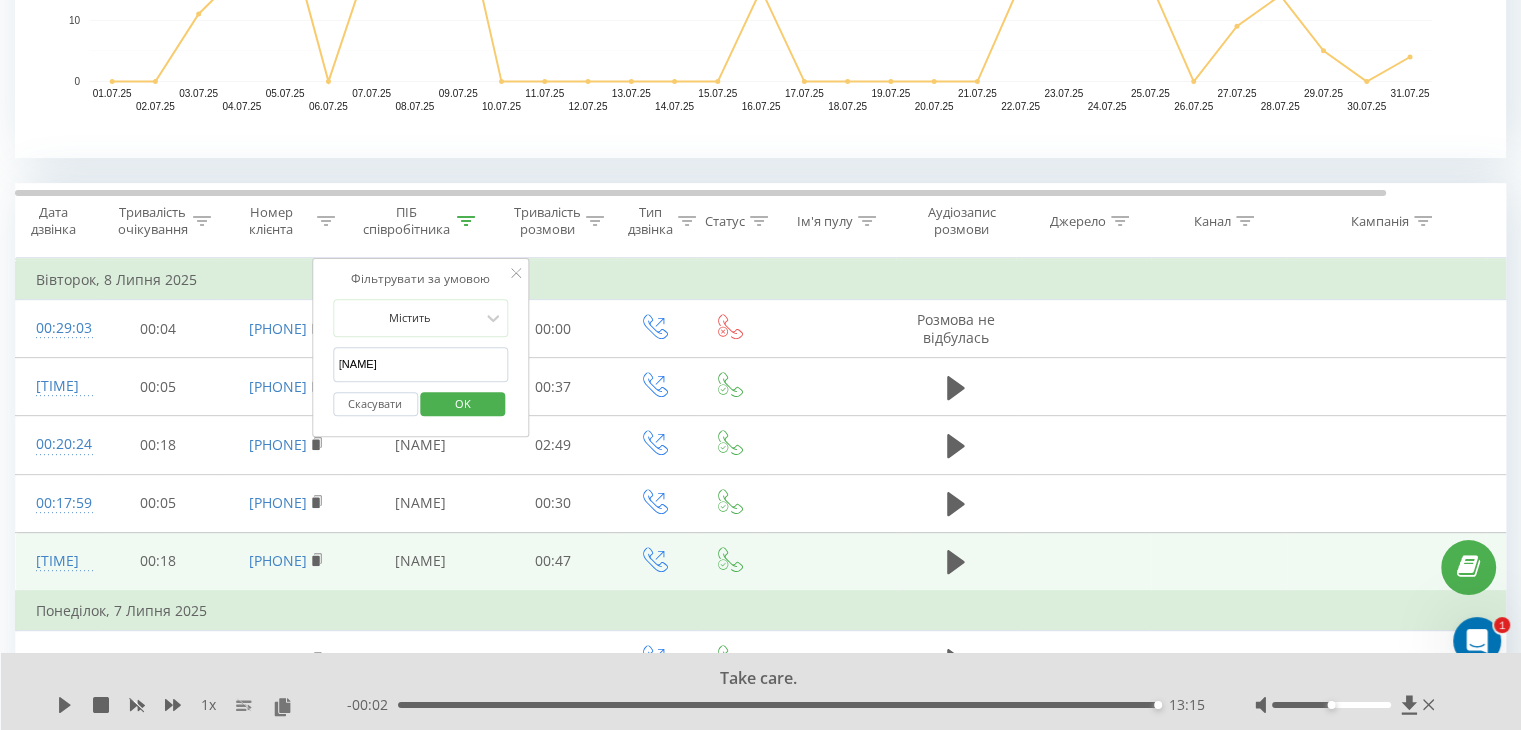 scroll, scrollTop: 691, scrollLeft: 0, axis: vertical 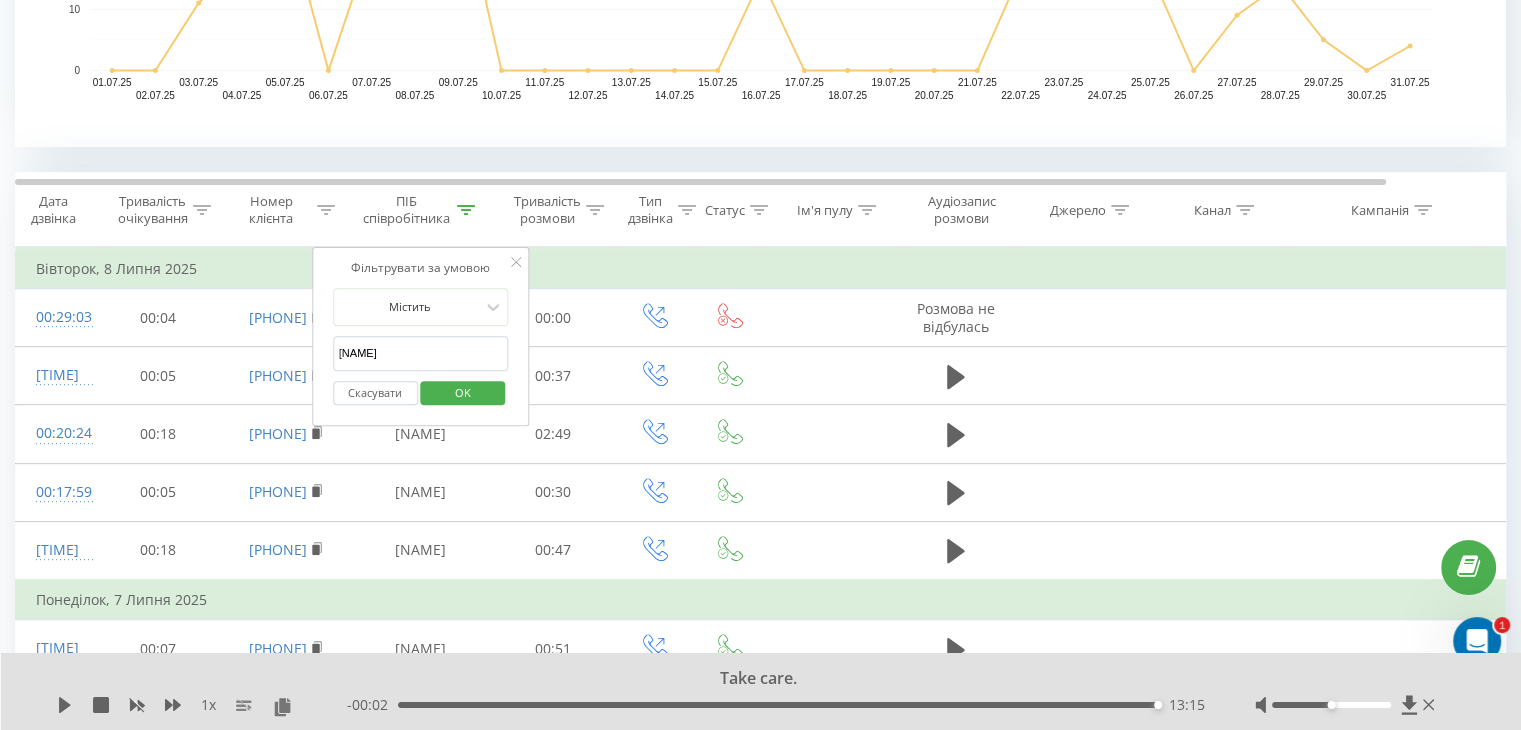 drag, startPoint x: 383, startPoint y: 349, endPoint x: 333, endPoint y: 350, distance: 50.01 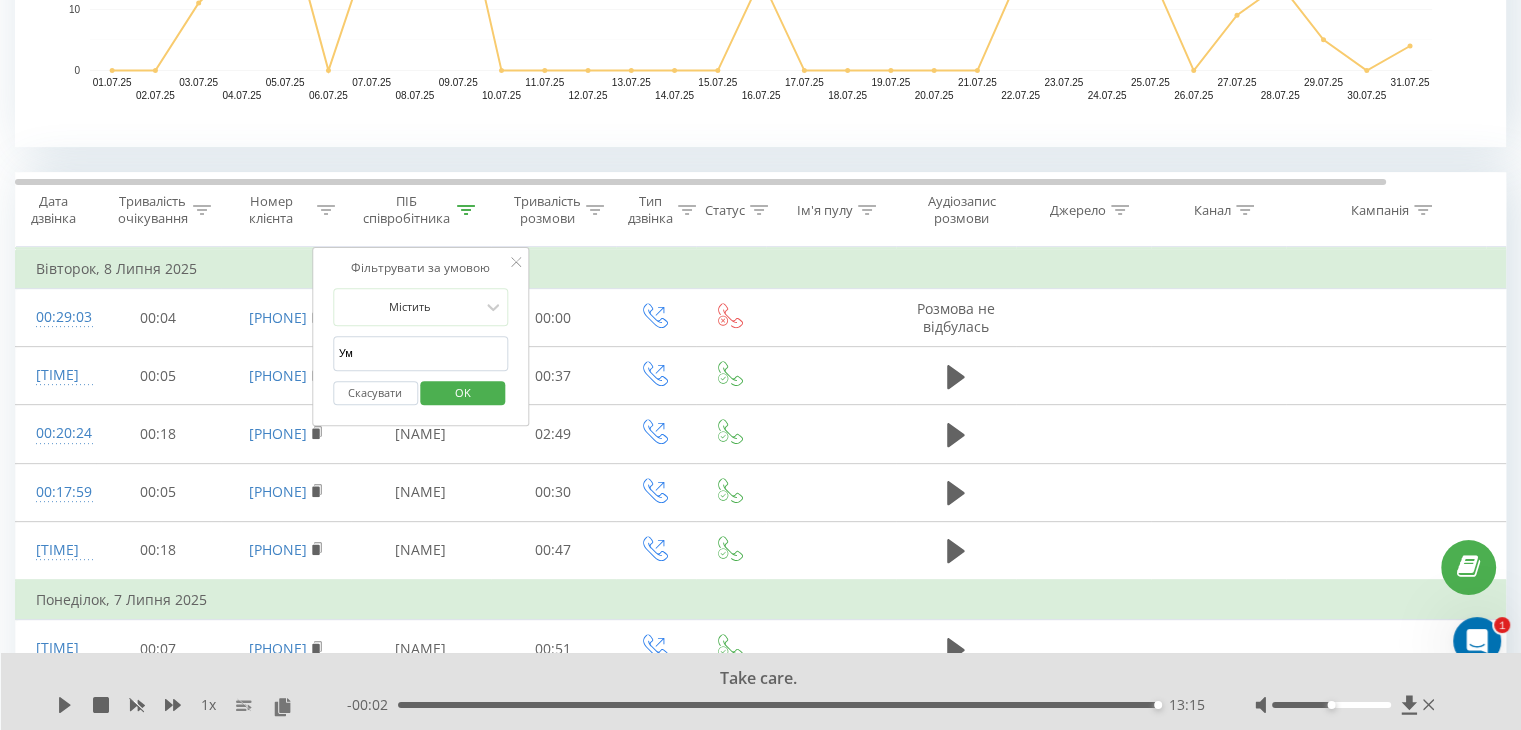 type on "У" 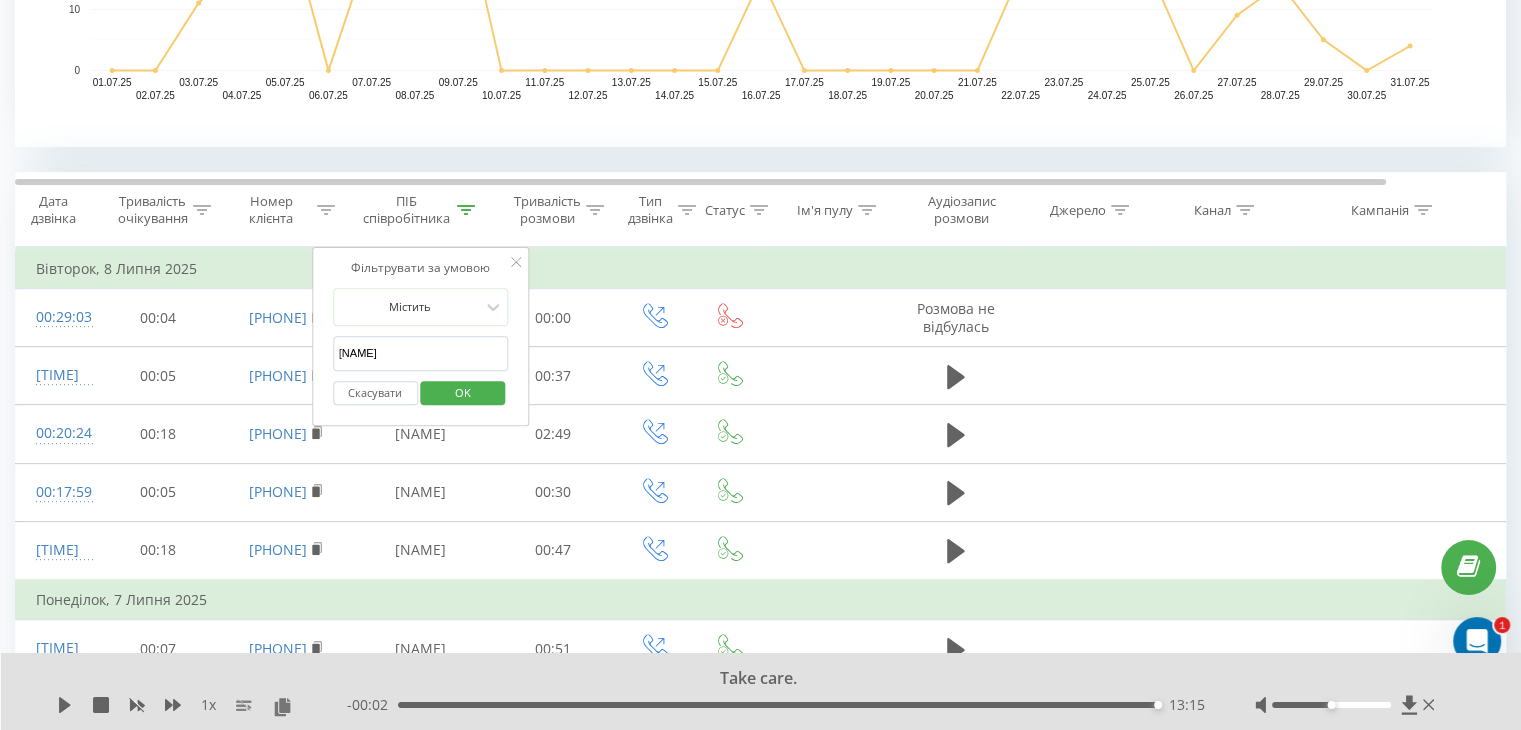 click on "OK" at bounding box center (463, 392) 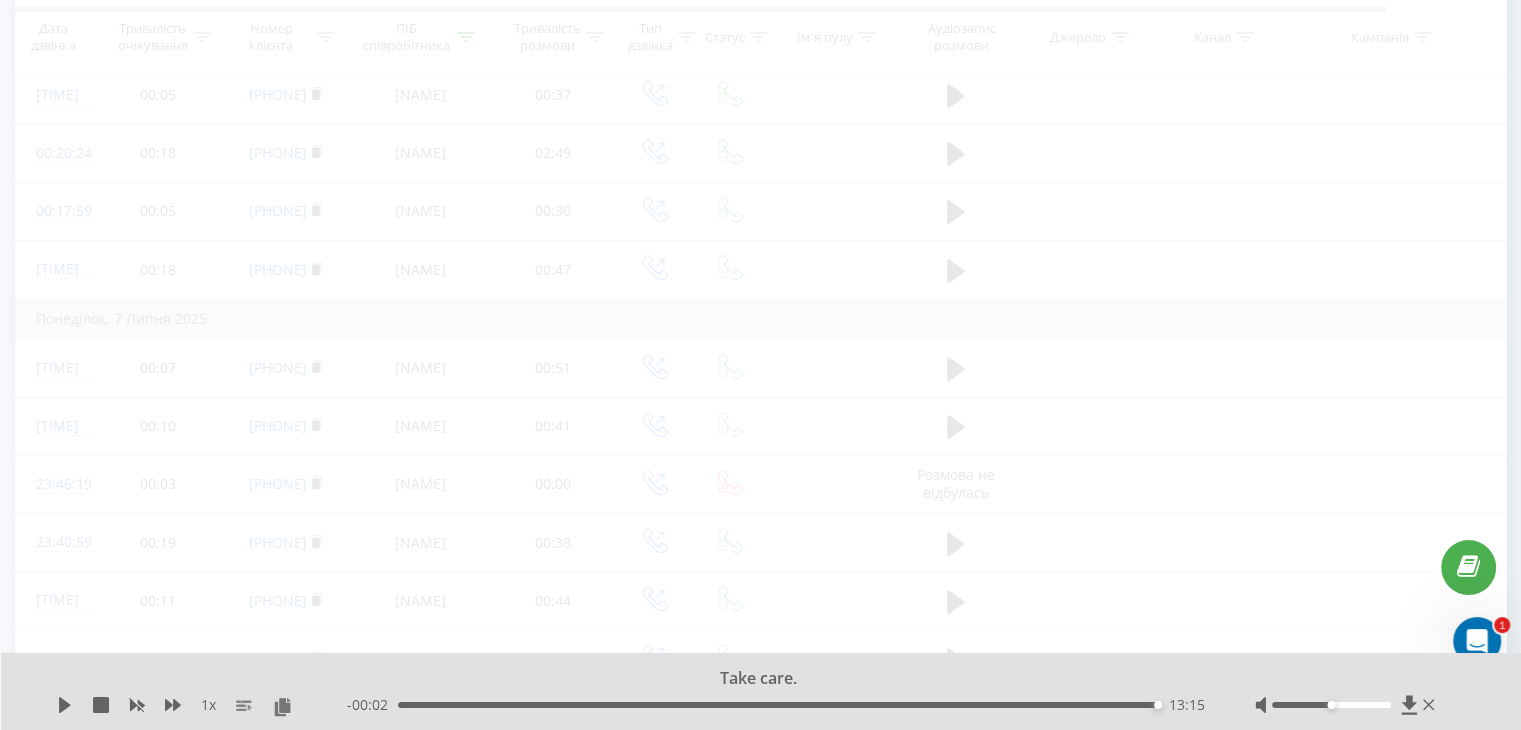 scroll, scrollTop: 972, scrollLeft: 0, axis: vertical 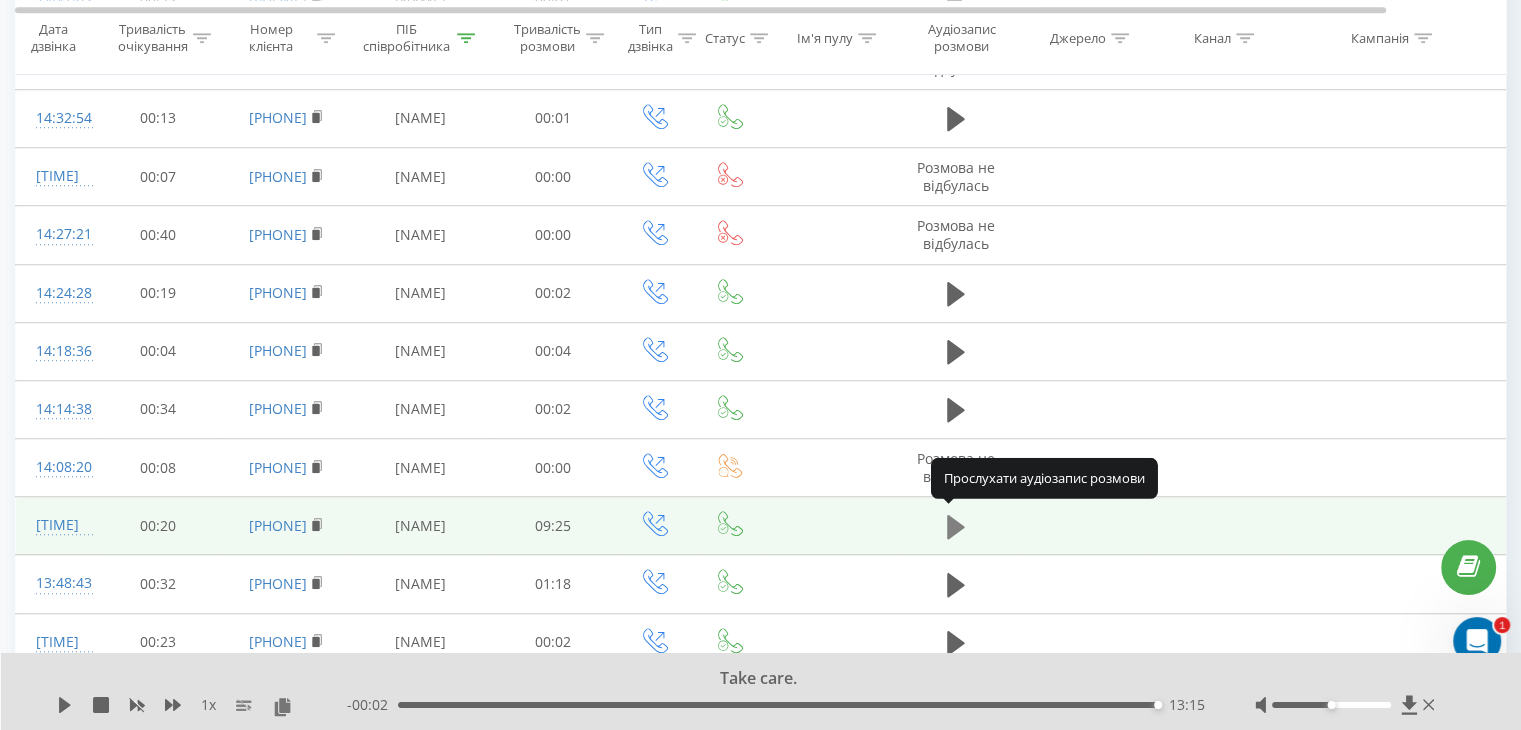 click 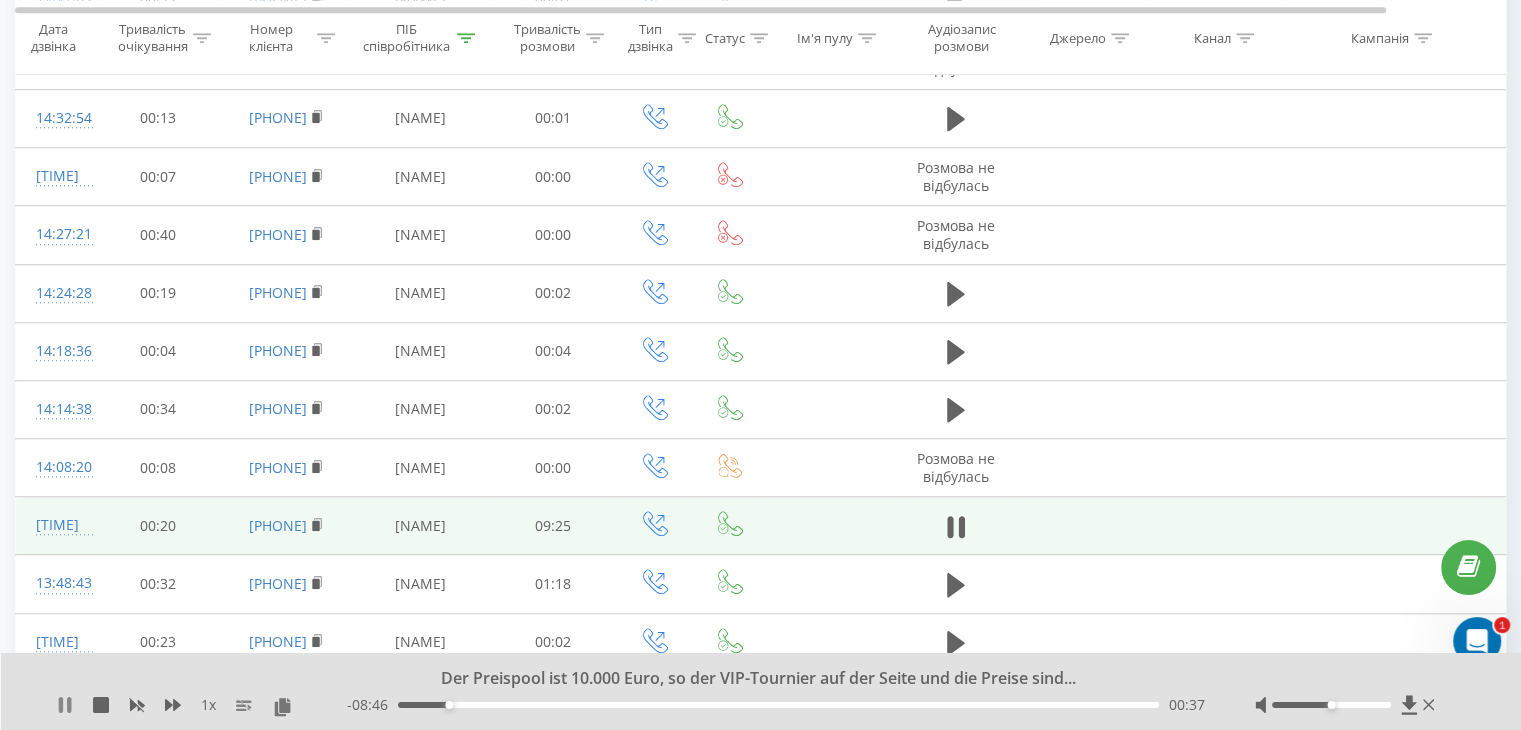 click 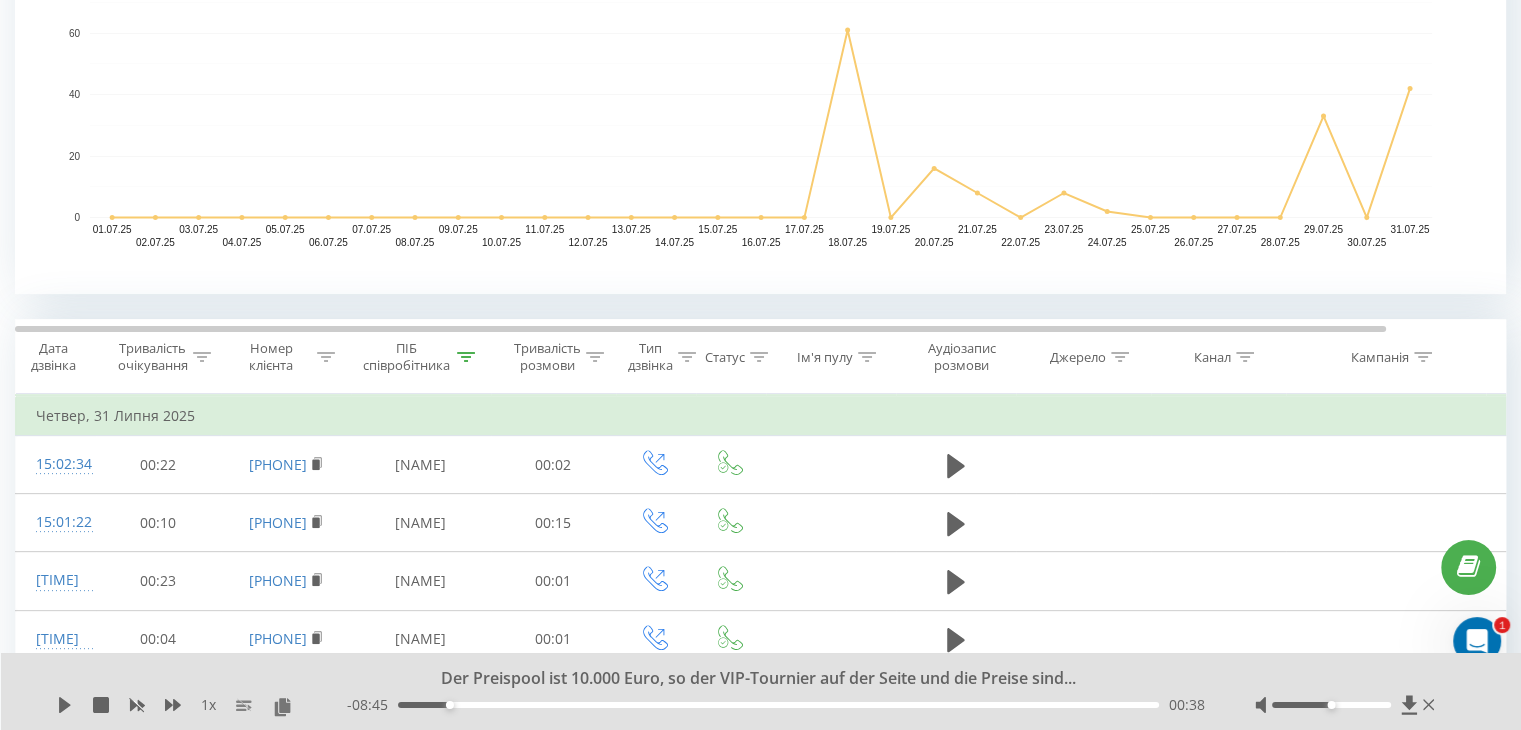 scroll, scrollTop: 572, scrollLeft: 0, axis: vertical 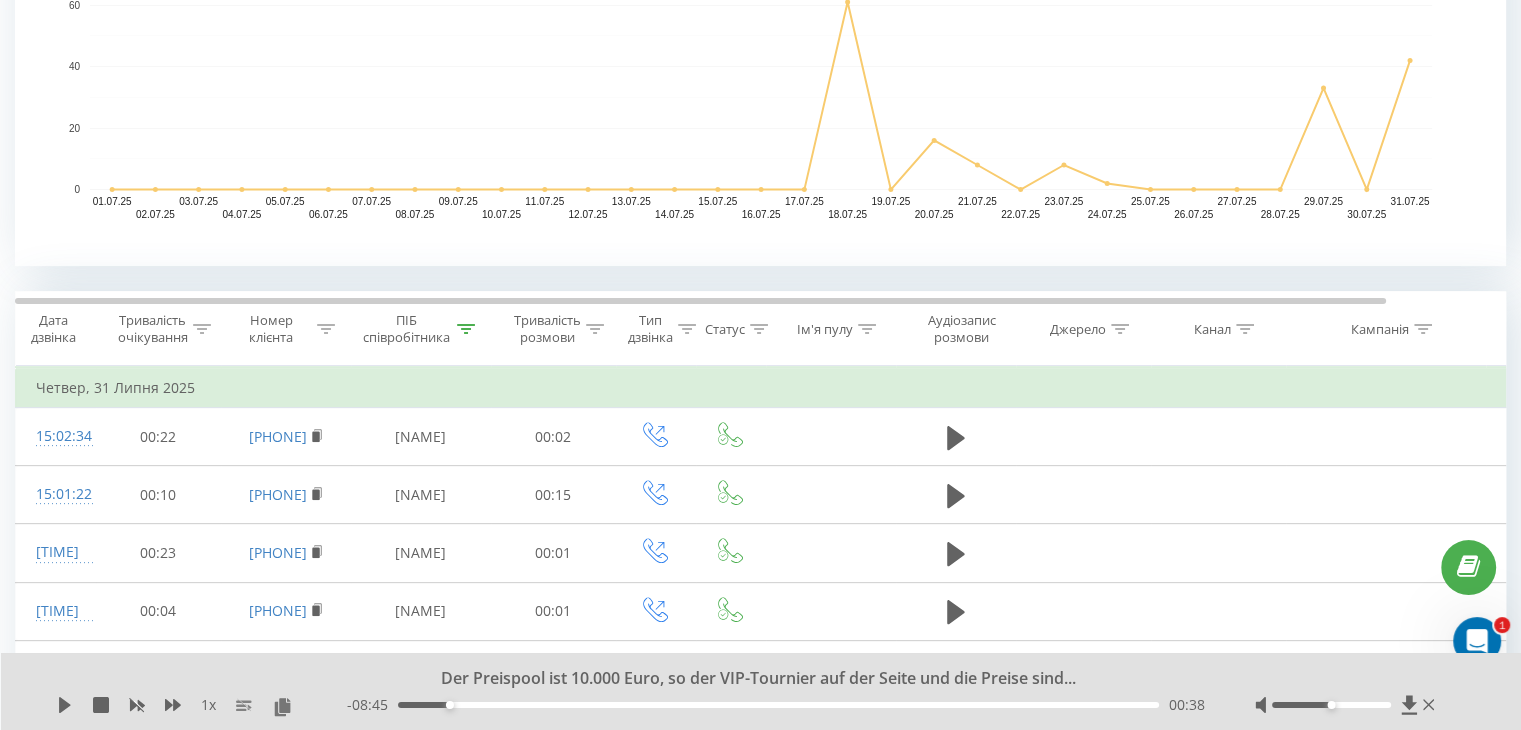 click 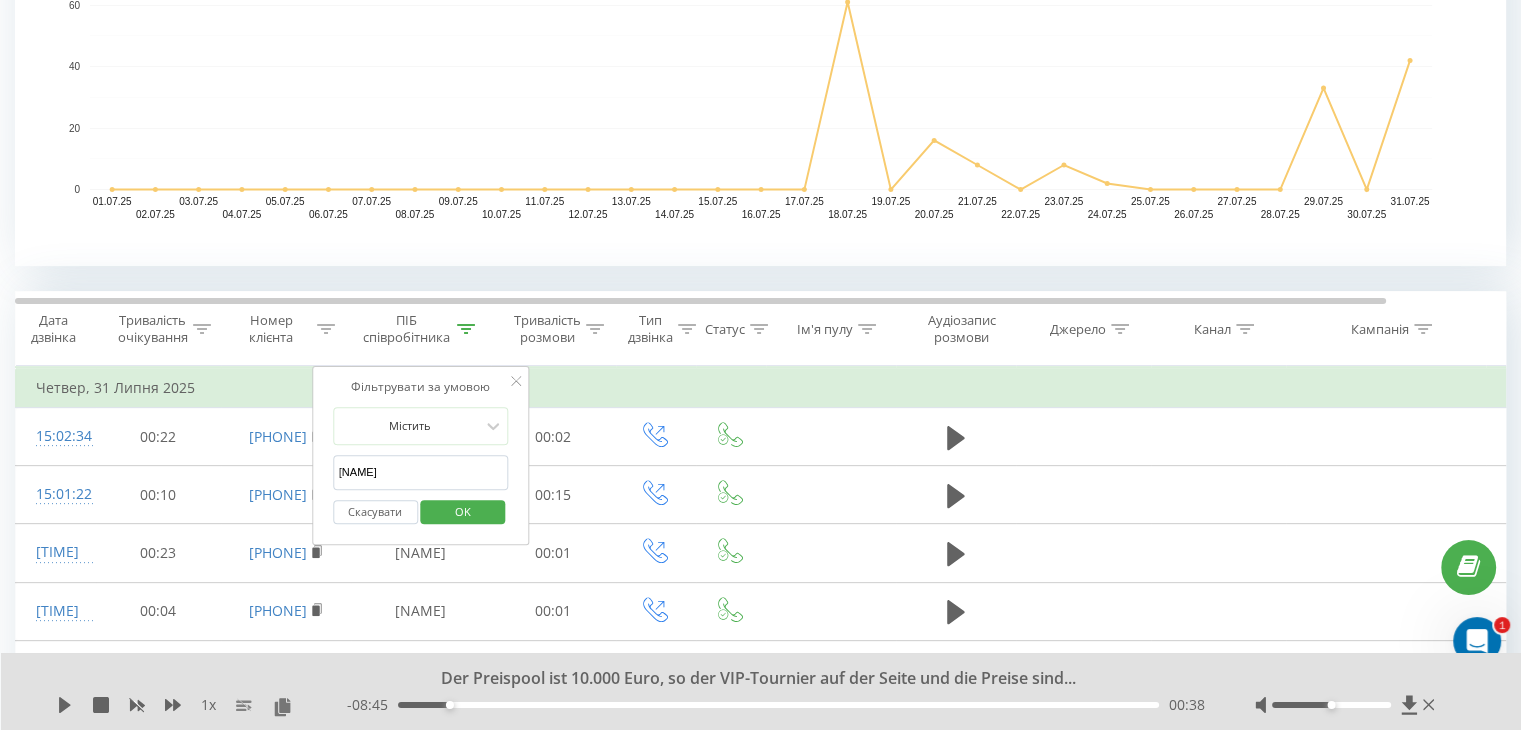 drag, startPoint x: 333, startPoint y: 472, endPoint x: 321, endPoint y: 472, distance: 12 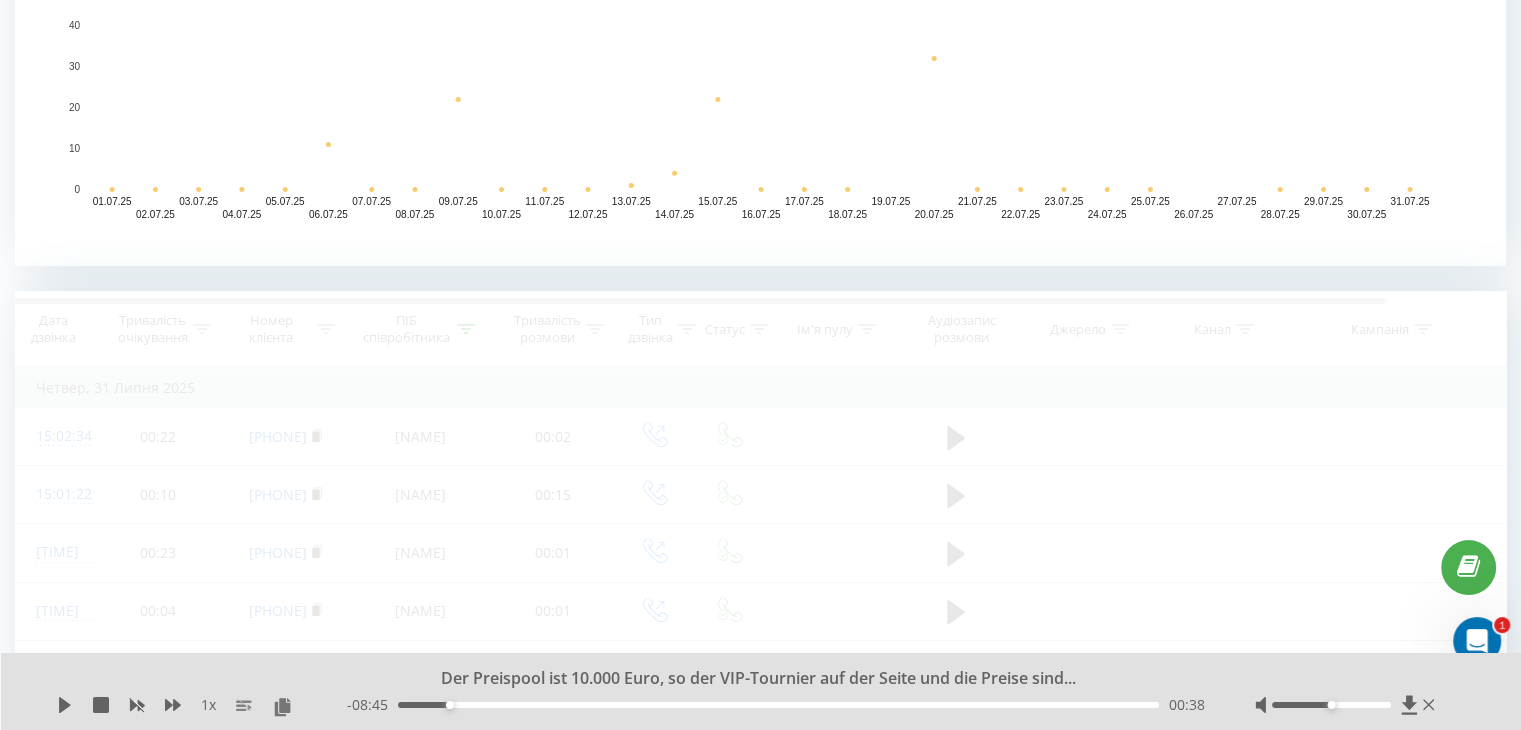 scroll, scrollTop: 852, scrollLeft: 0, axis: vertical 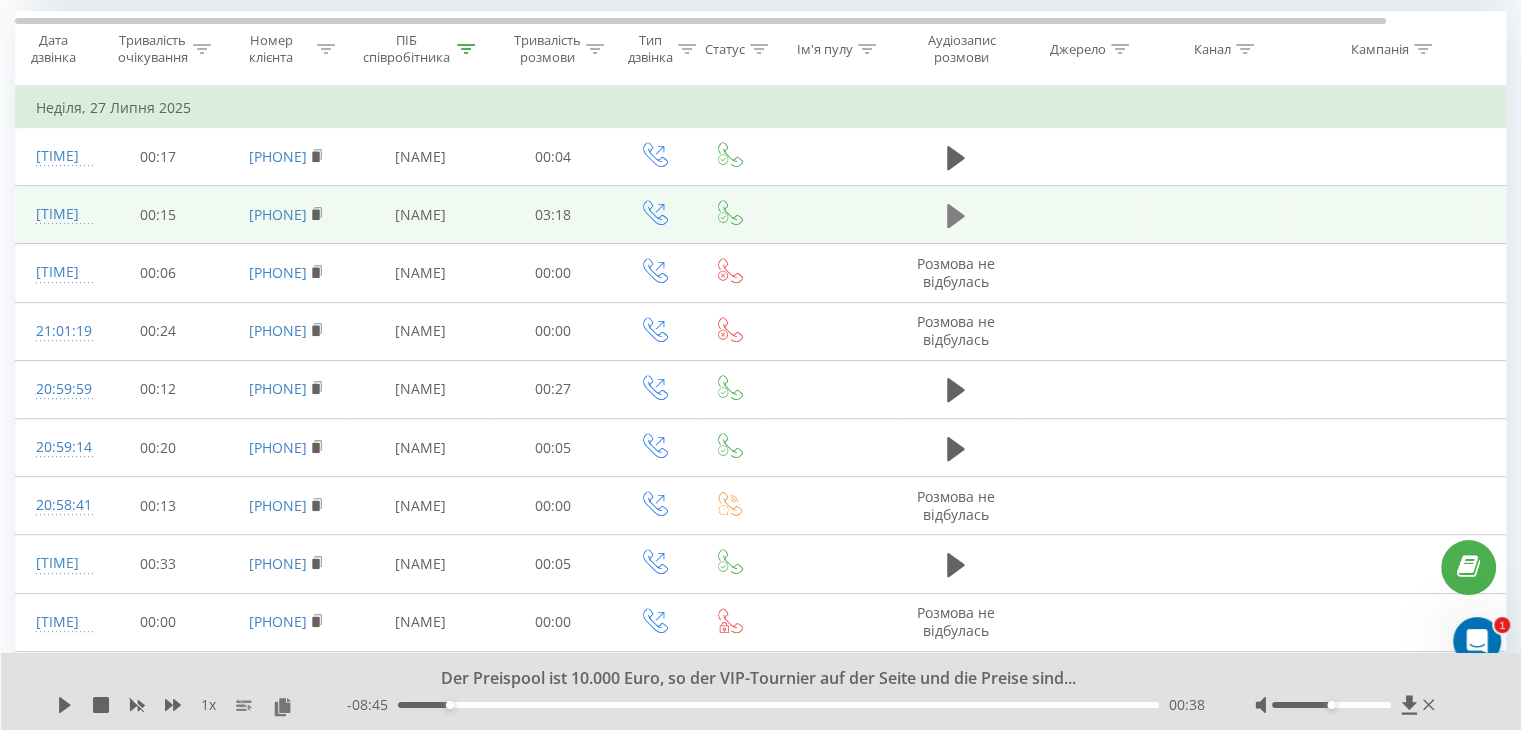click 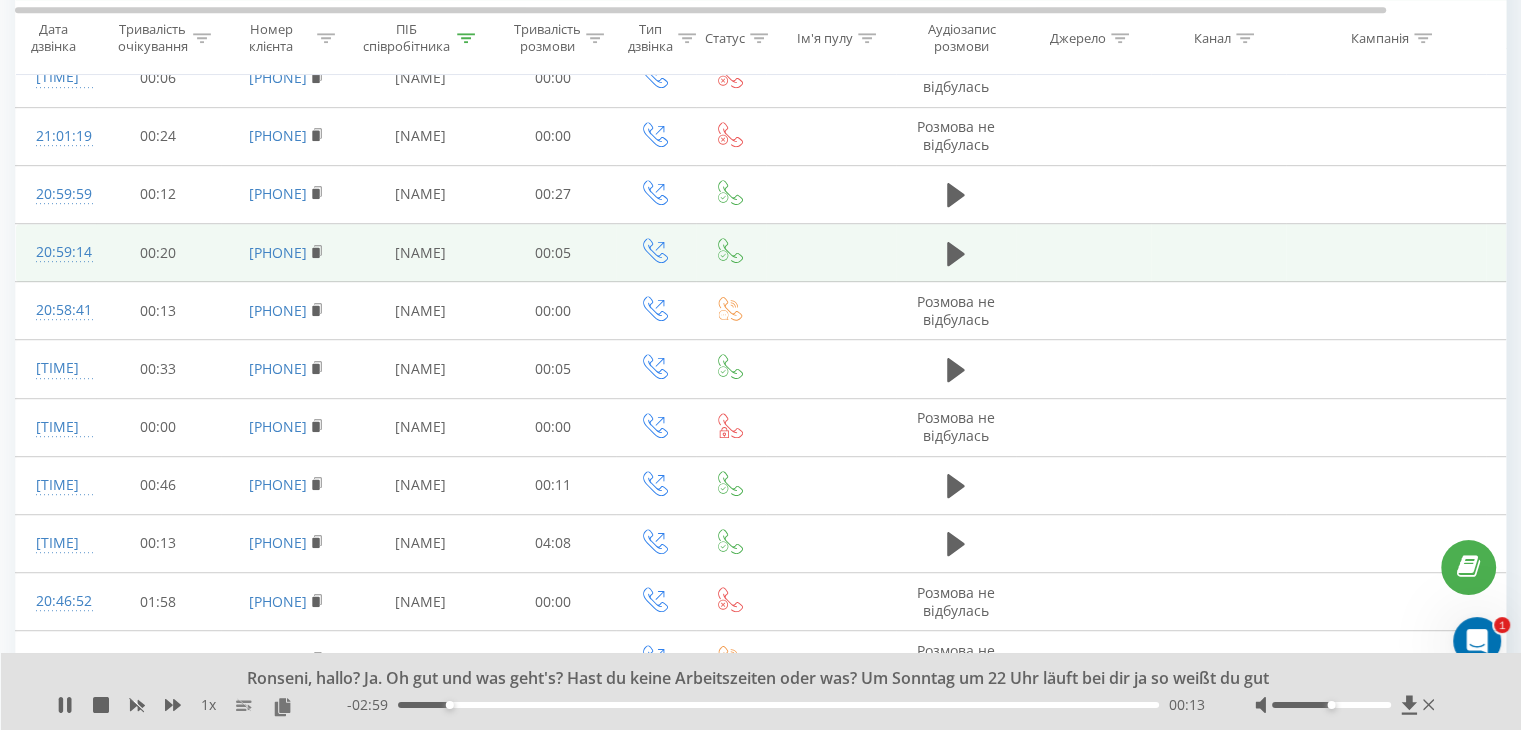 scroll, scrollTop: 1152, scrollLeft: 0, axis: vertical 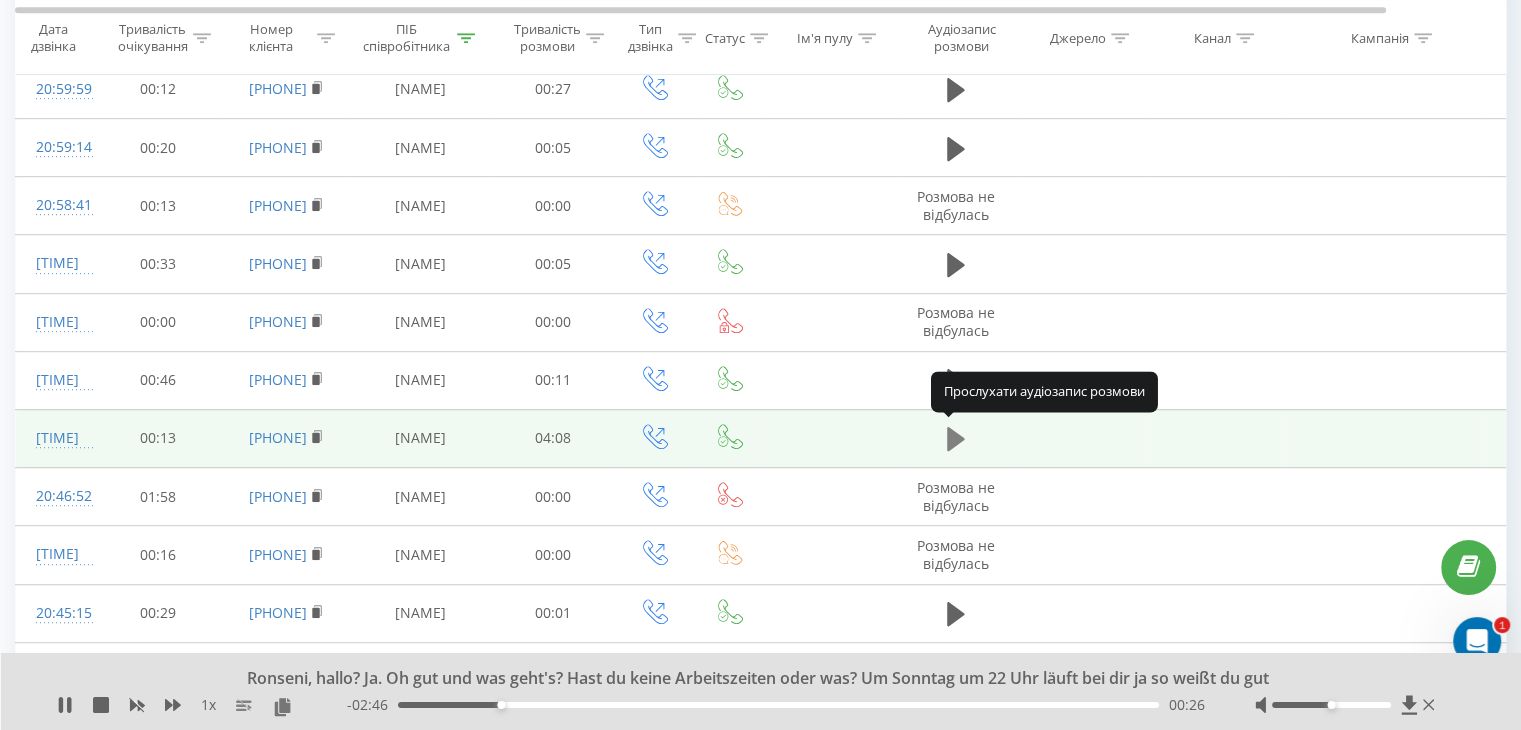 click 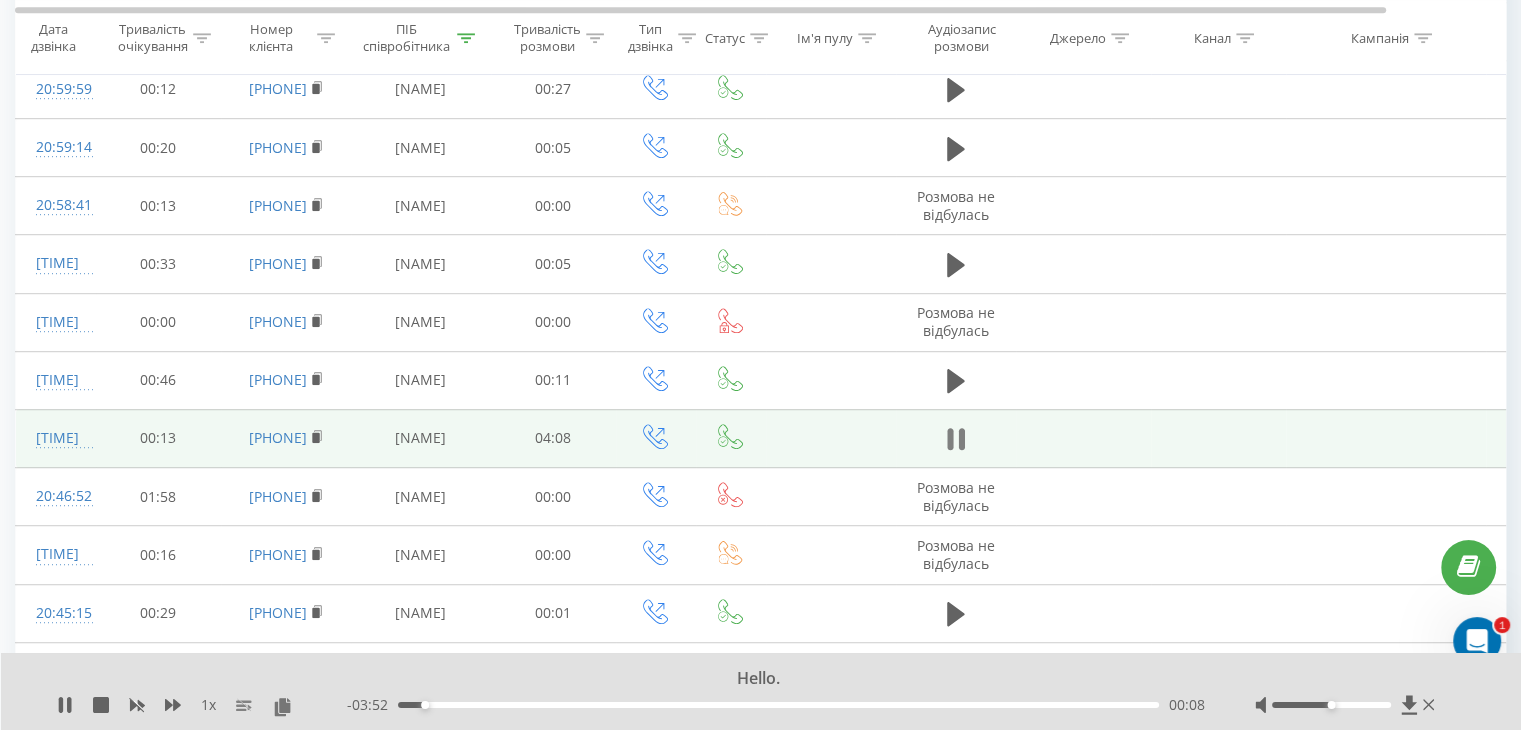 click 